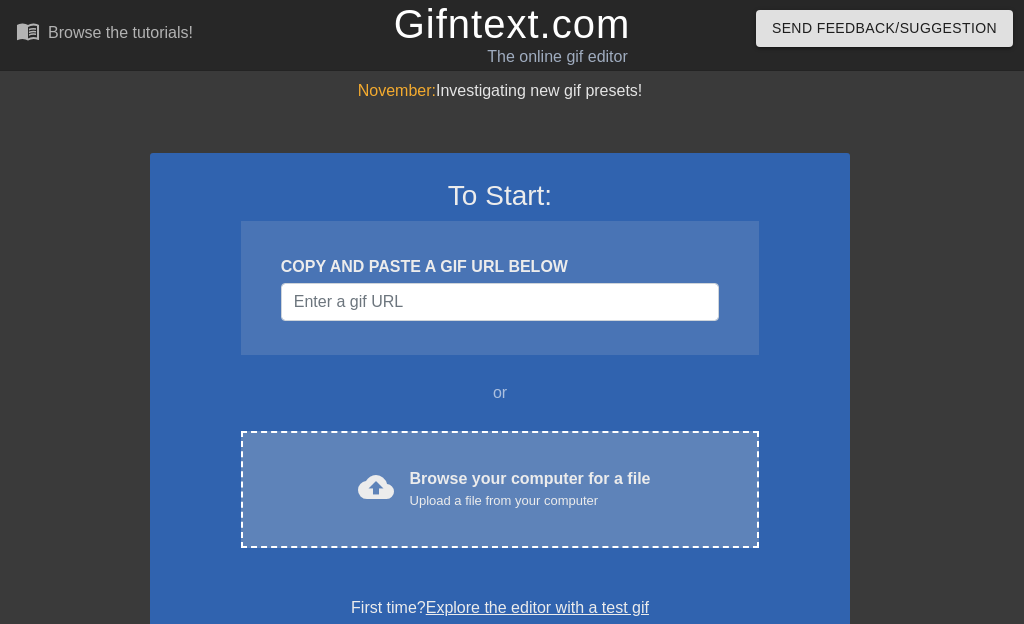 scroll, scrollTop: 0, scrollLeft: 0, axis: both 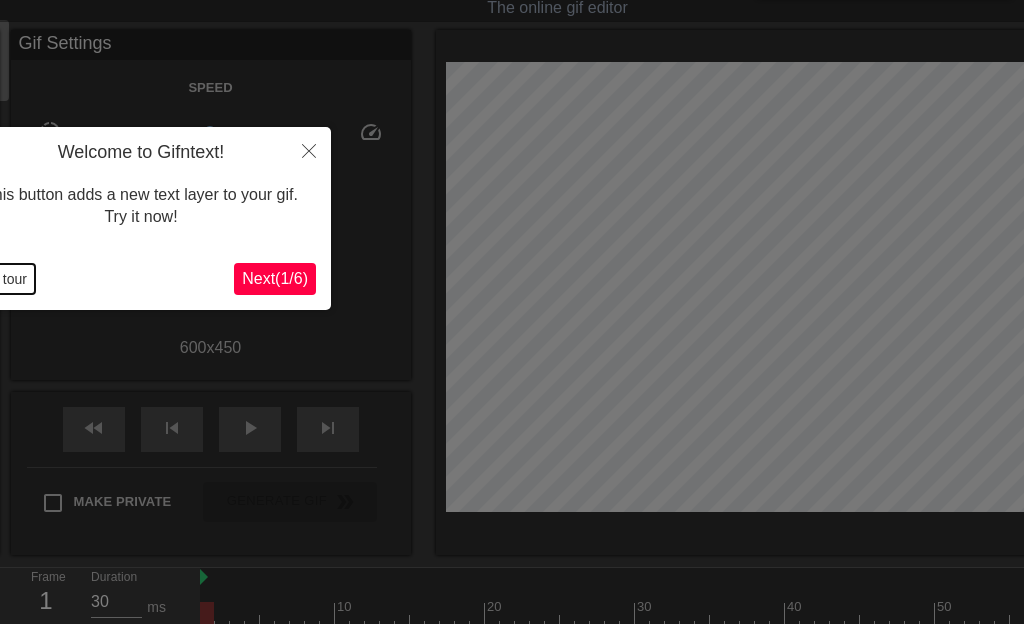 click on "End tour" at bounding box center [0, 279] 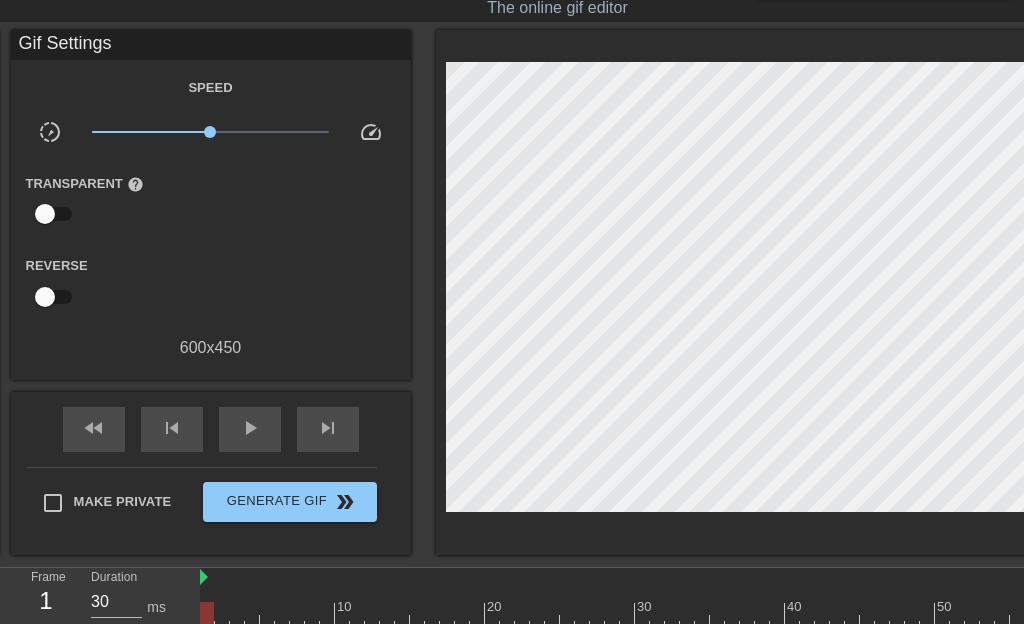 drag, startPoint x: 725, startPoint y: 45, endPoint x: 676, endPoint y: 49, distance: 49.162994 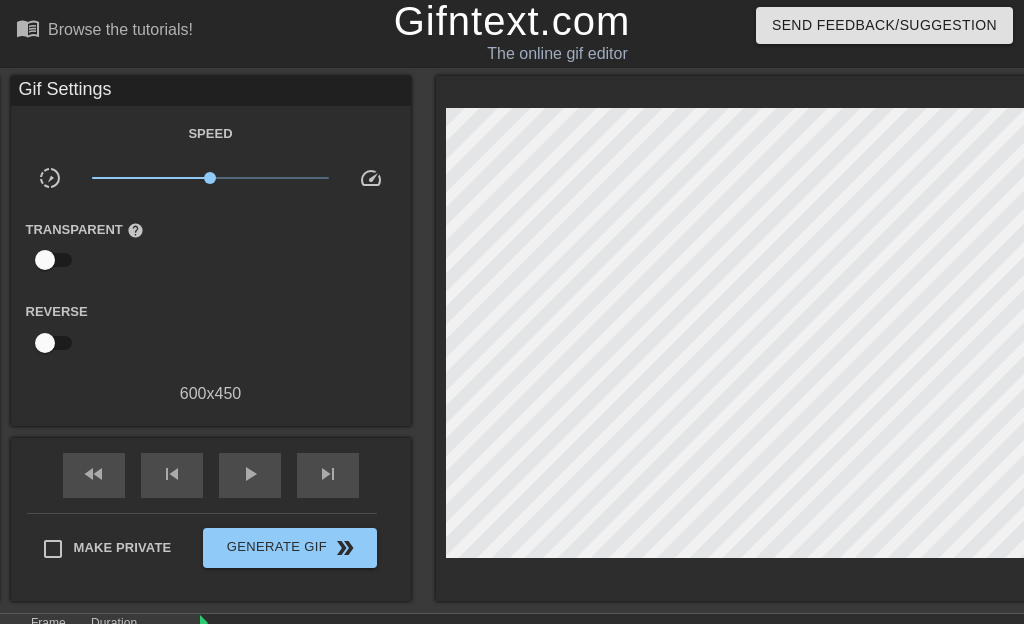 scroll, scrollTop: 0, scrollLeft: 0, axis: both 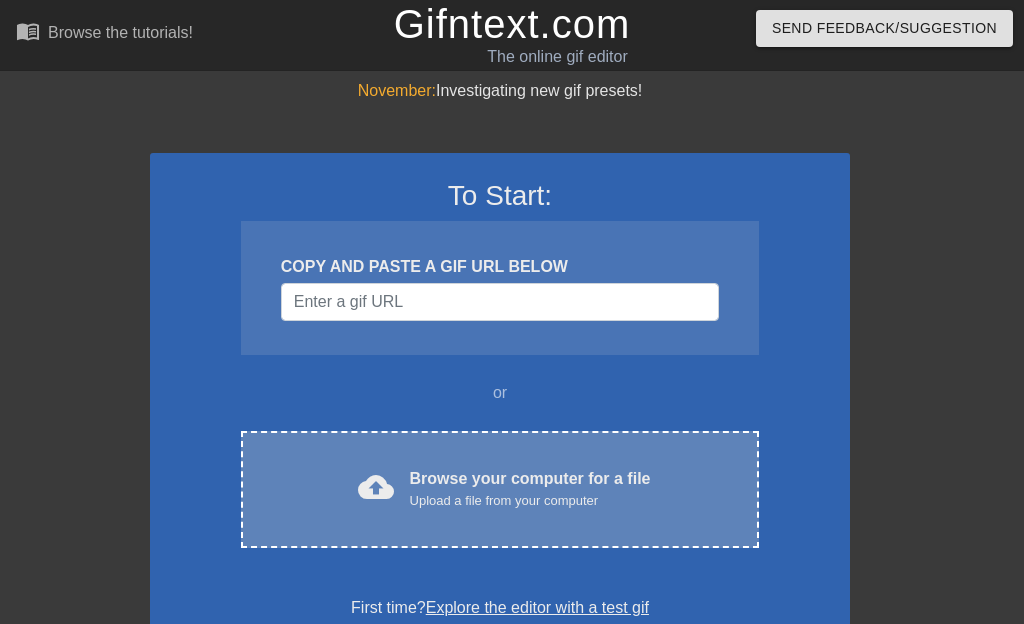click on "Browse your computer for a file Upload a file from your computer" at bounding box center (530, 489) 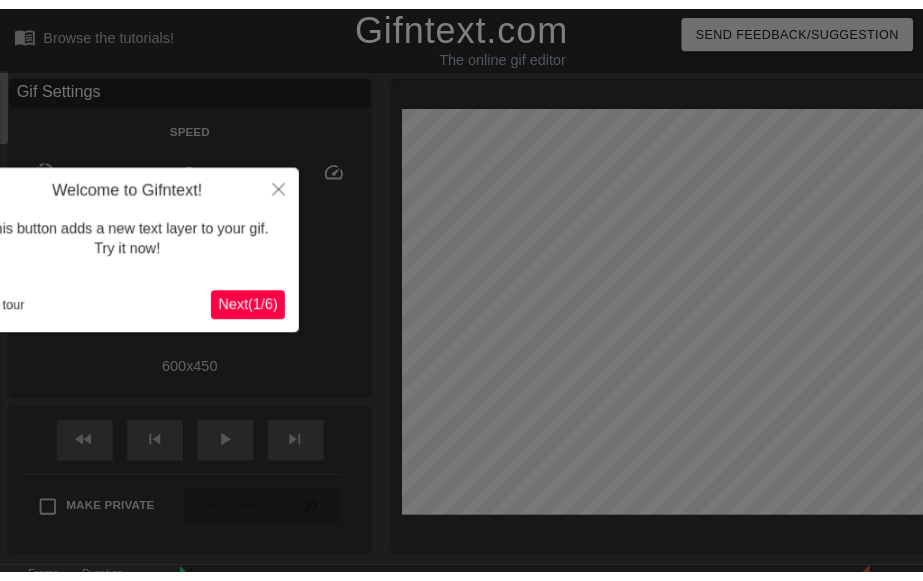 scroll, scrollTop: 49, scrollLeft: 0, axis: vertical 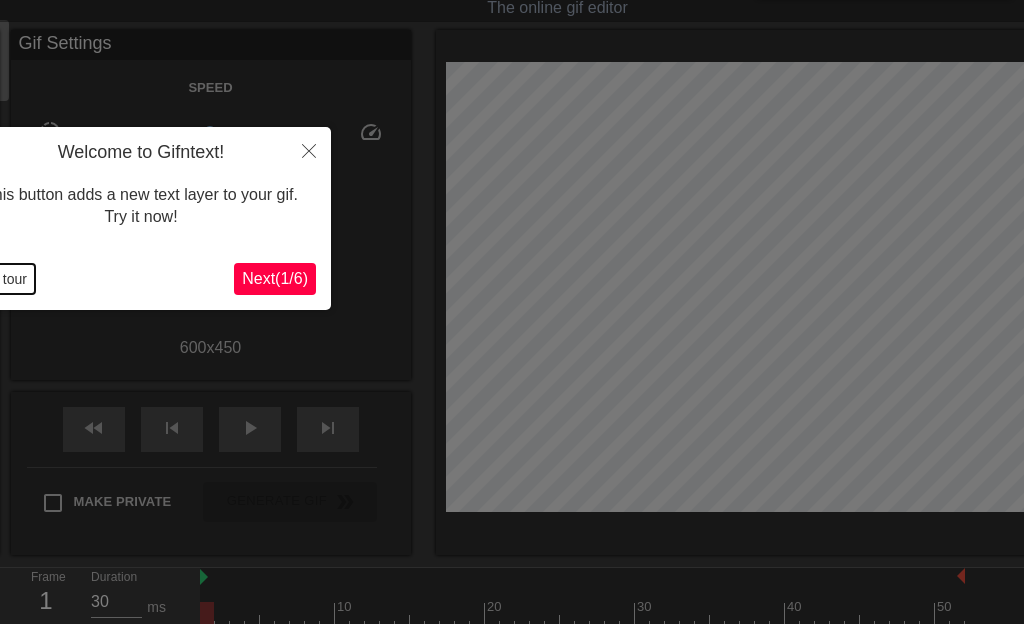 click on "End tour" at bounding box center (0, 279) 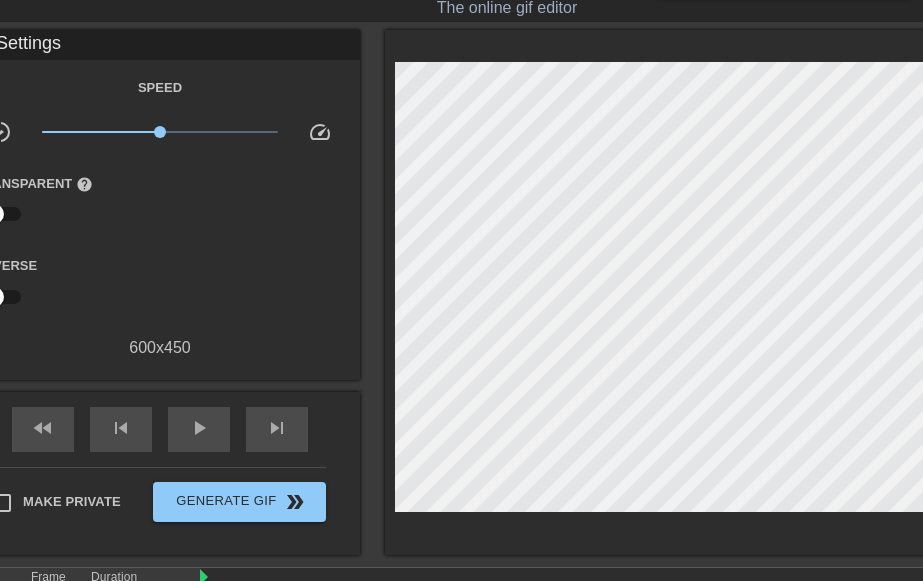 drag, startPoint x: 178, startPoint y: 55, endPoint x: 229, endPoint y: 73, distance: 54.08327 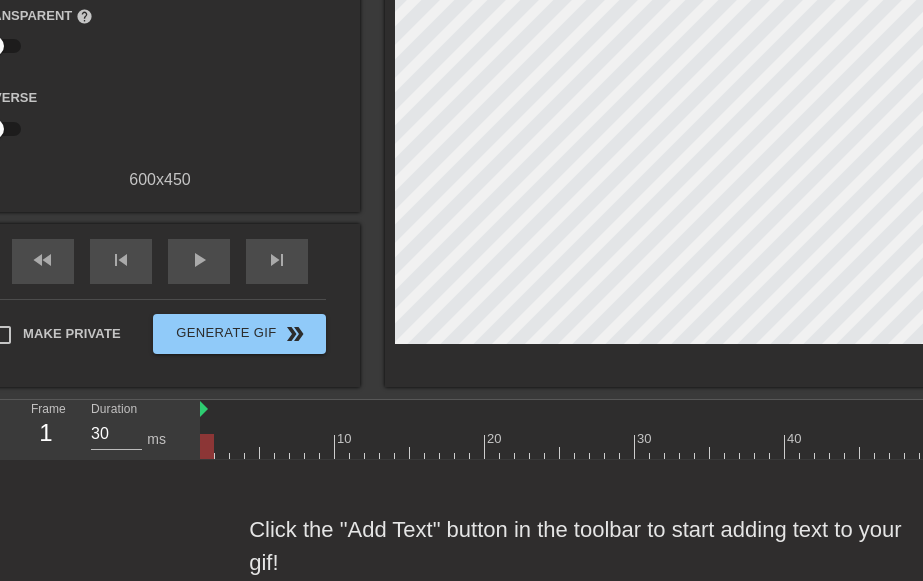 scroll, scrollTop: 241, scrollLeft: 0, axis: vertical 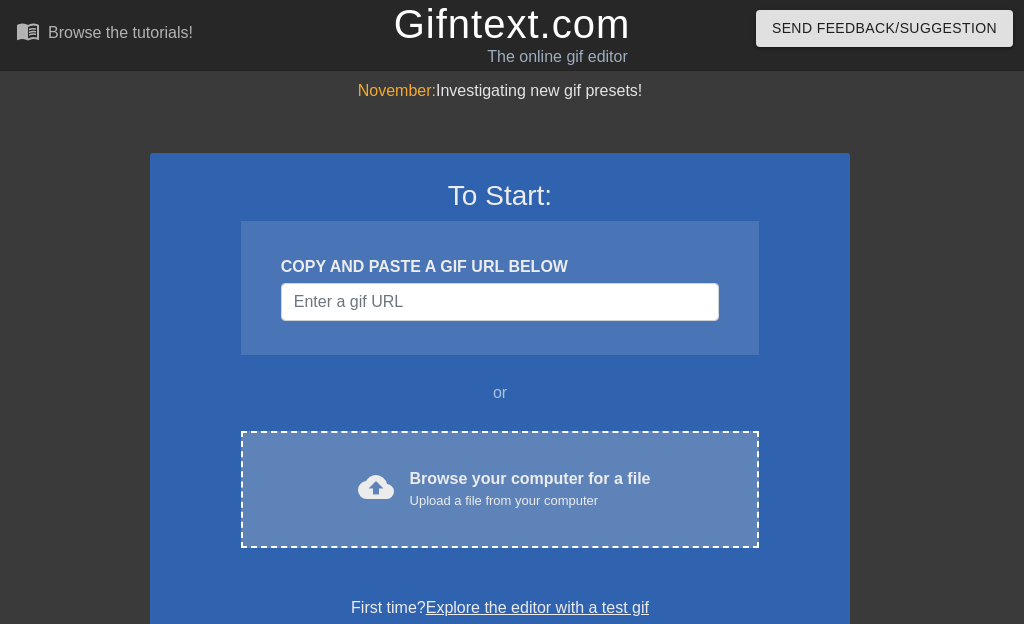 click on "Browse your computer for a file Upload a file from your computer" at bounding box center [530, 489] 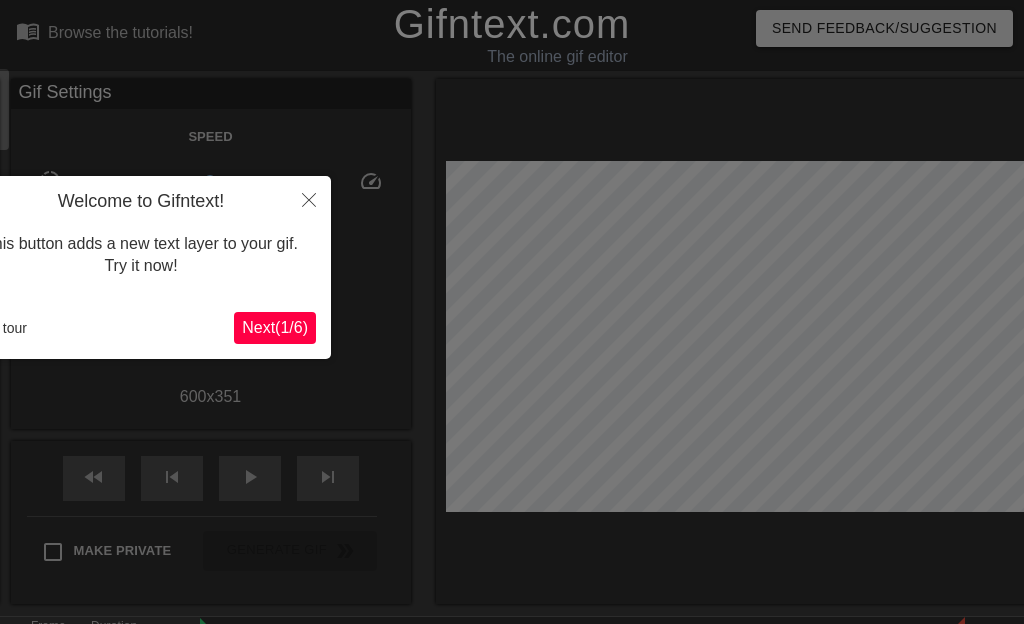 scroll, scrollTop: 49, scrollLeft: 0, axis: vertical 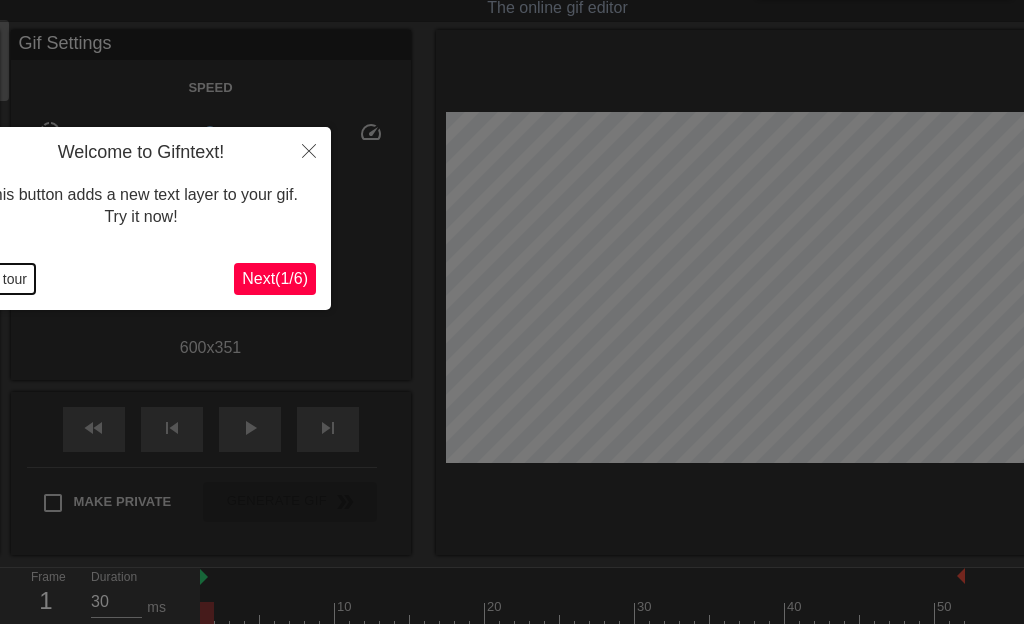 click on "End tour" at bounding box center (0, 279) 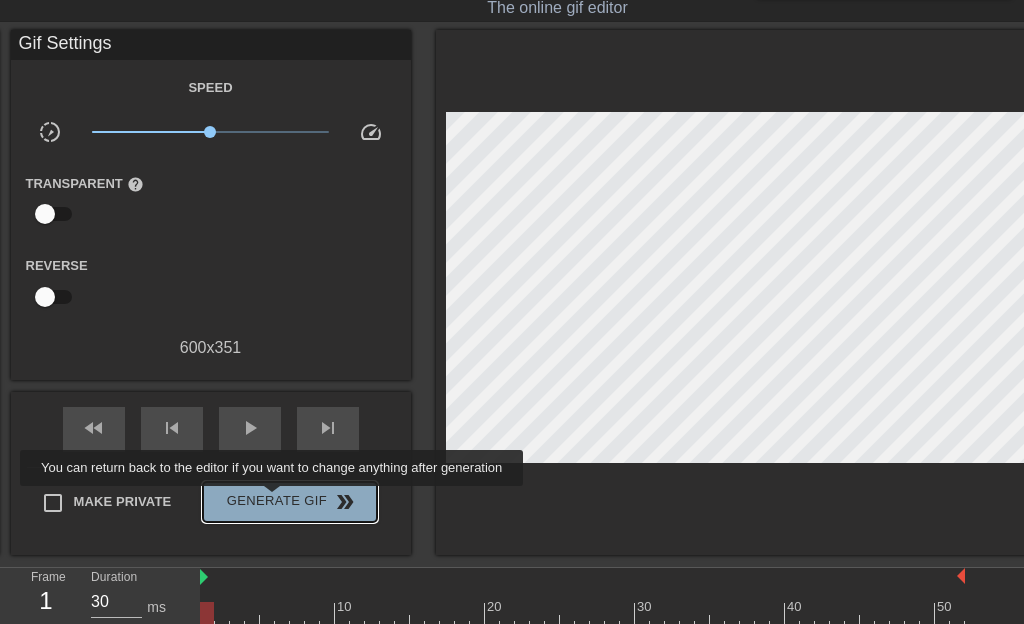 click on "Generate Gif double_arrow" at bounding box center (289, 502) 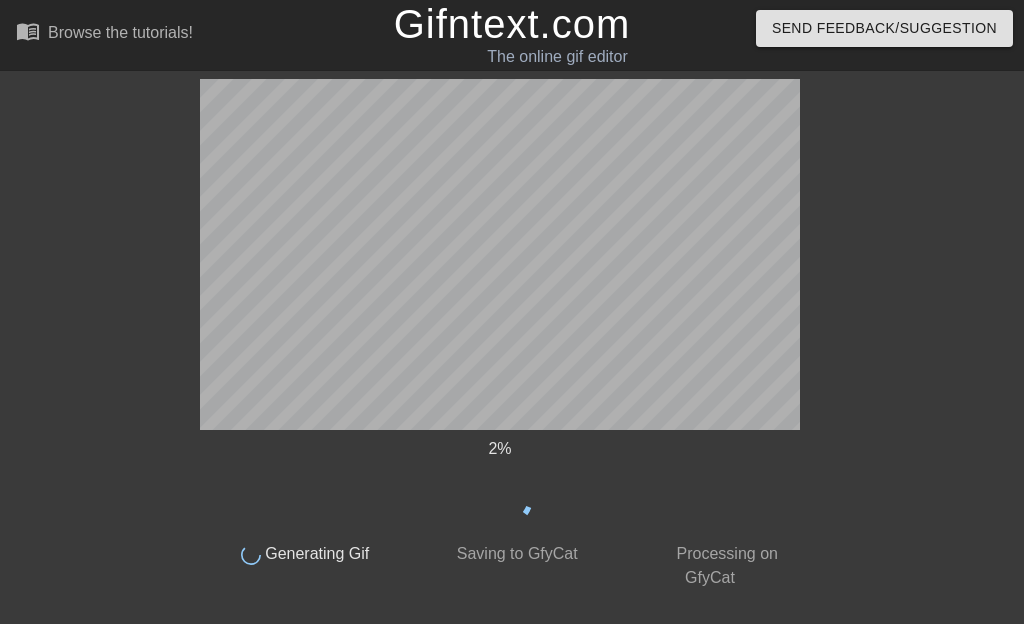 scroll, scrollTop: 0, scrollLeft: 0, axis: both 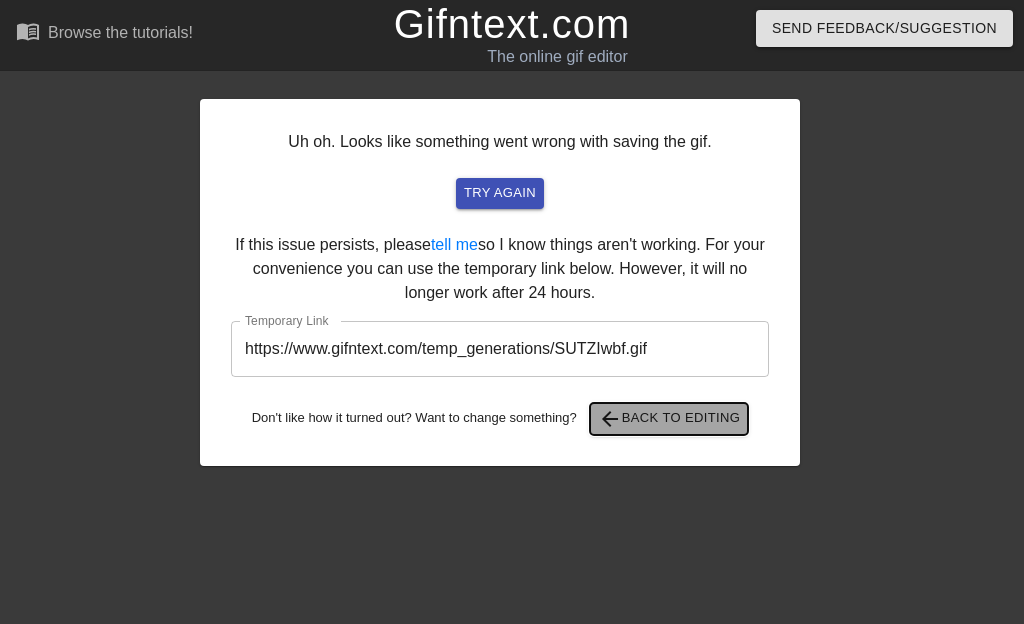 click on "arrow_back Back to Editing" at bounding box center (669, 419) 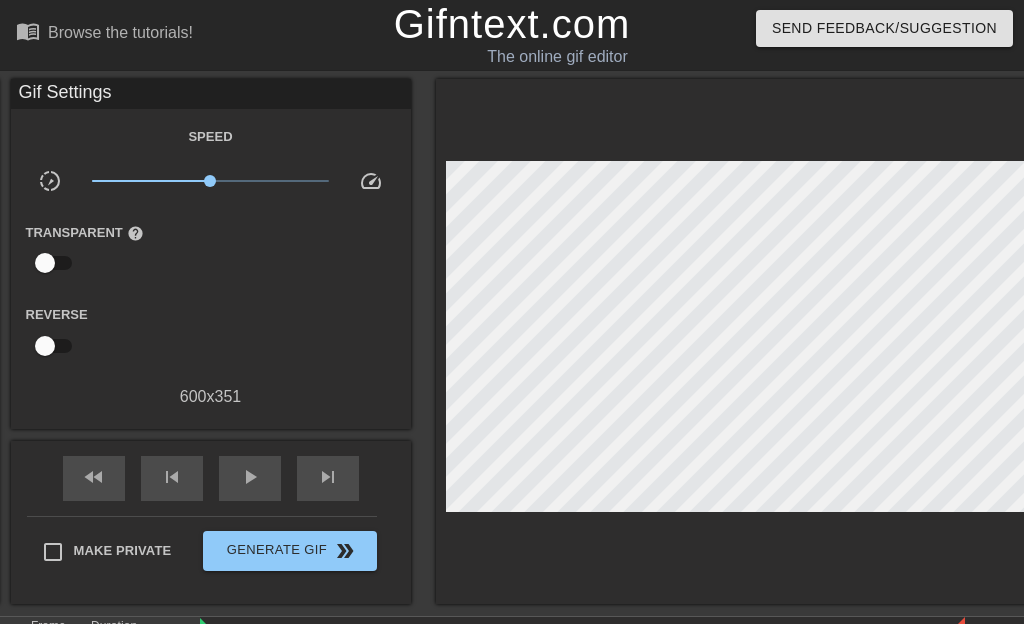 click on "Gif Settings" at bounding box center [211, 94] 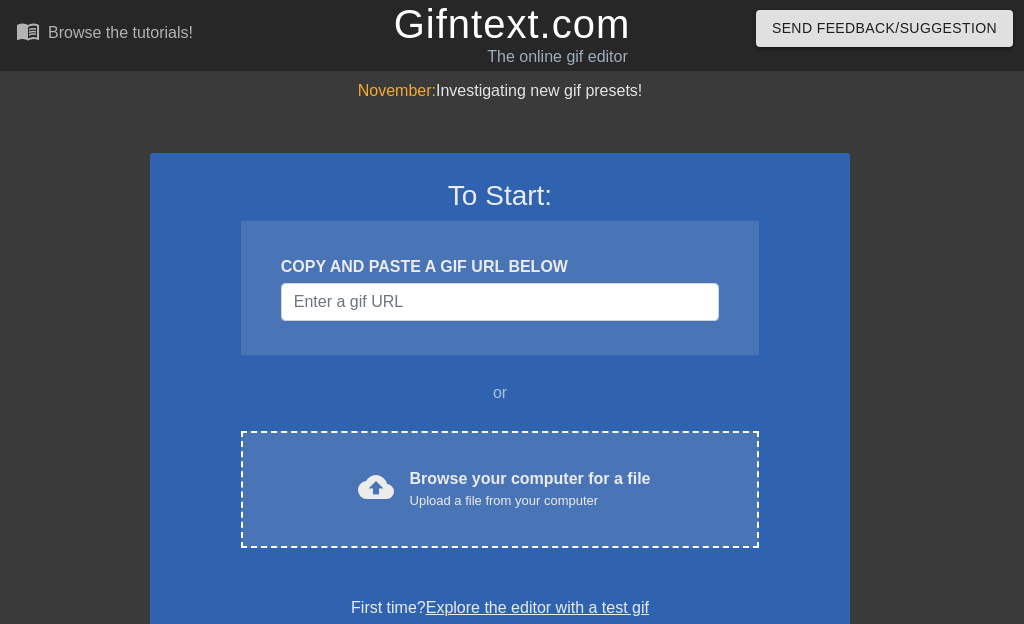 scroll, scrollTop: 0, scrollLeft: 0, axis: both 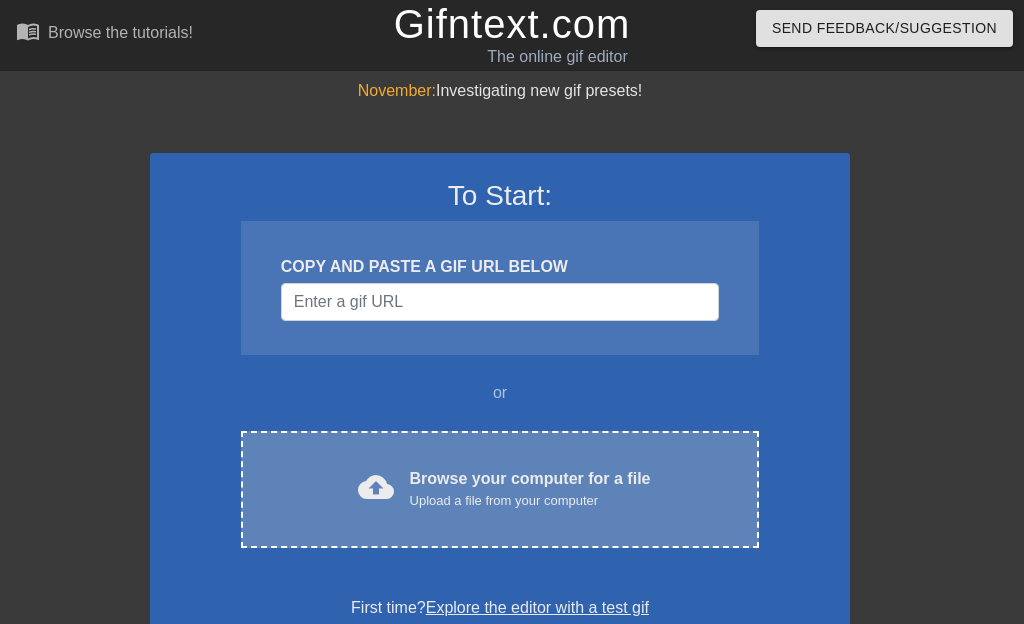 click on "Browse your computer for a file Upload a file from your computer" at bounding box center [530, 489] 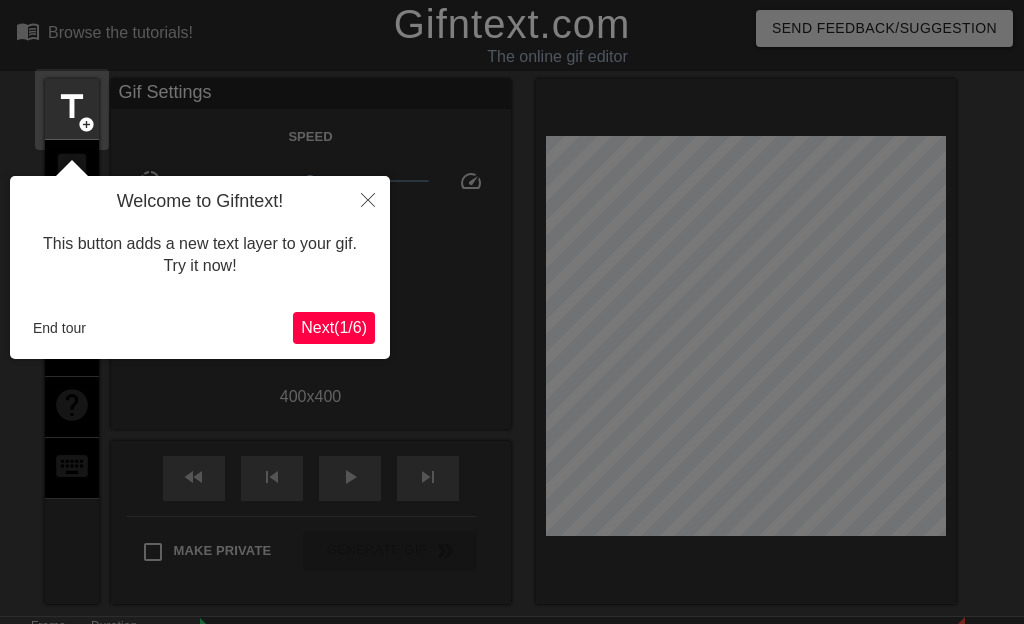 scroll, scrollTop: 49, scrollLeft: 0, axis: vertical 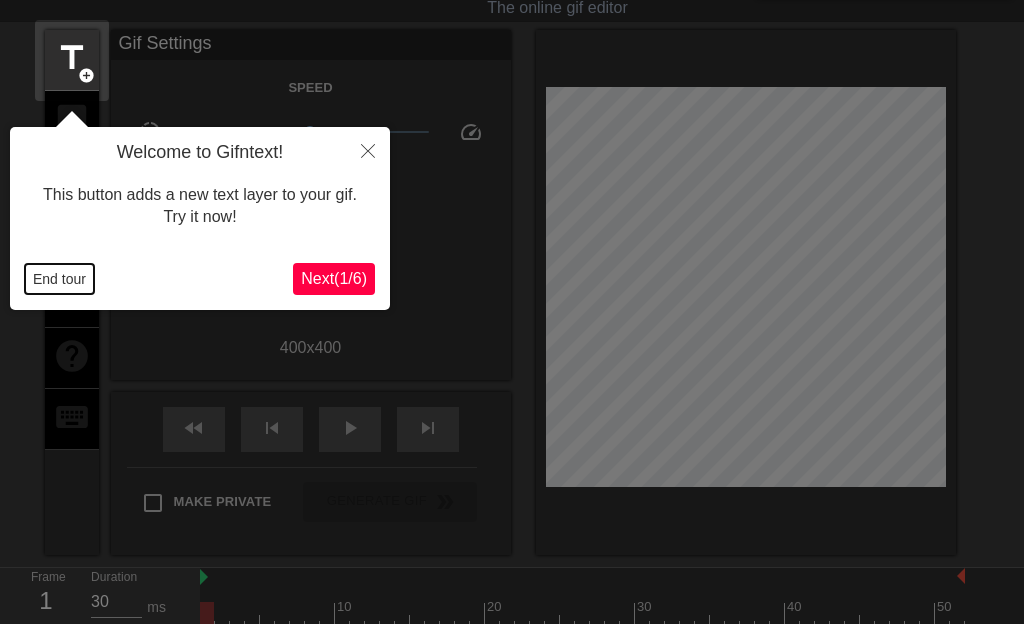 click on "End tour" at bounding box center [59, 279] 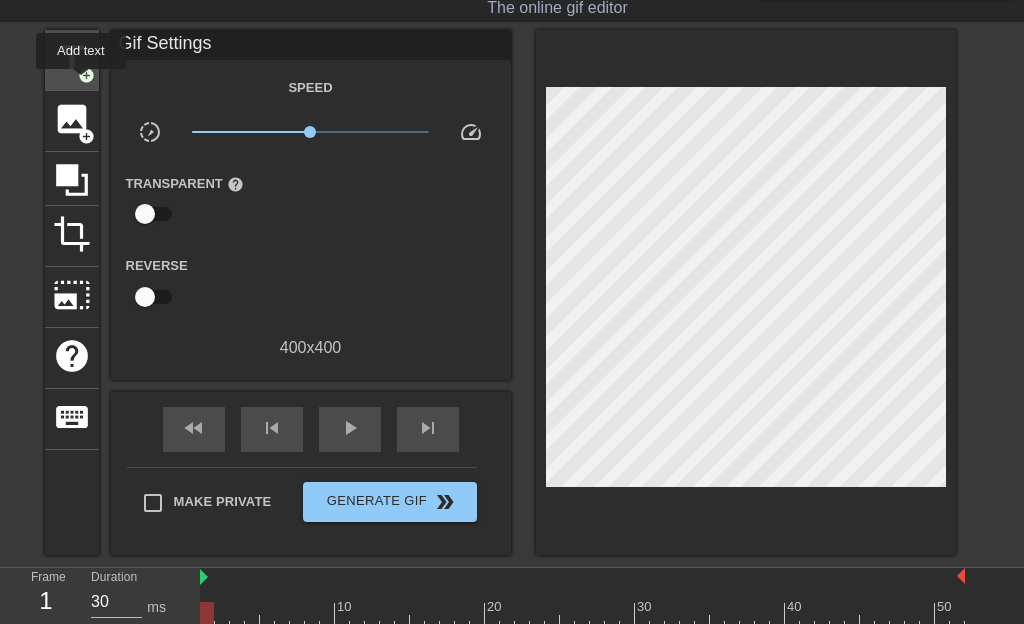 click on "add_circle" at bounding box center (86, 75) 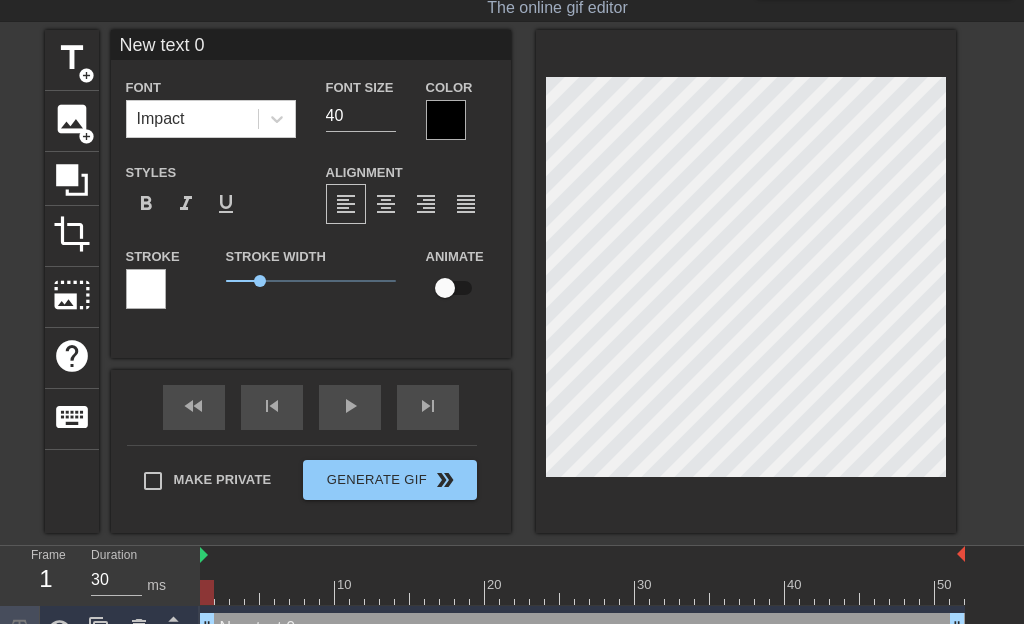 drag, startPoint x: 119, startPoint y: 45, endPoint x: 237, endPoint y: 58, distance: 118.71394 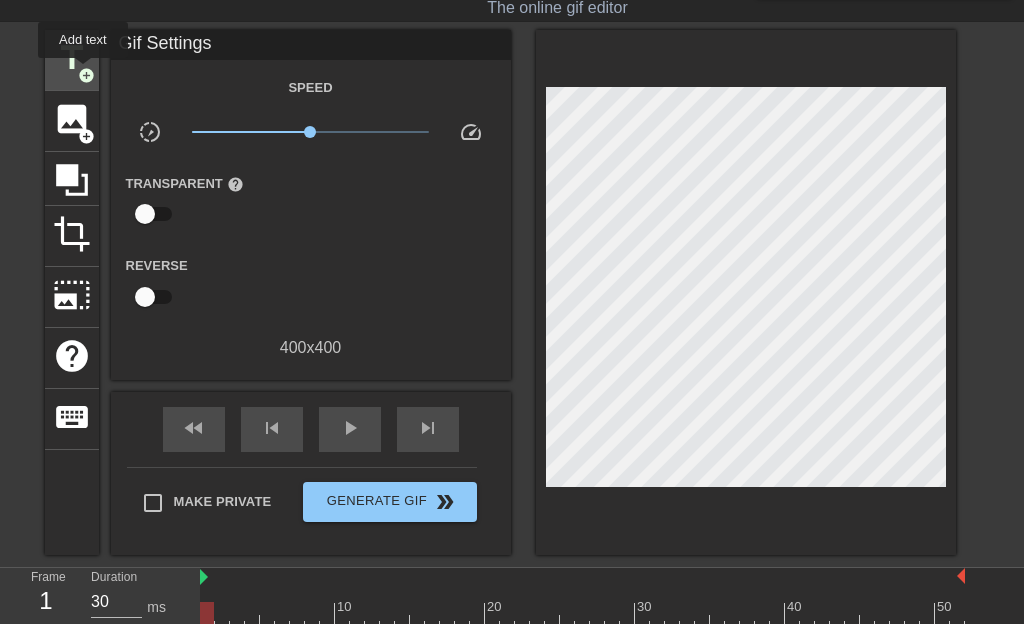 click on "add_circle" at bounding box center [86, 75] 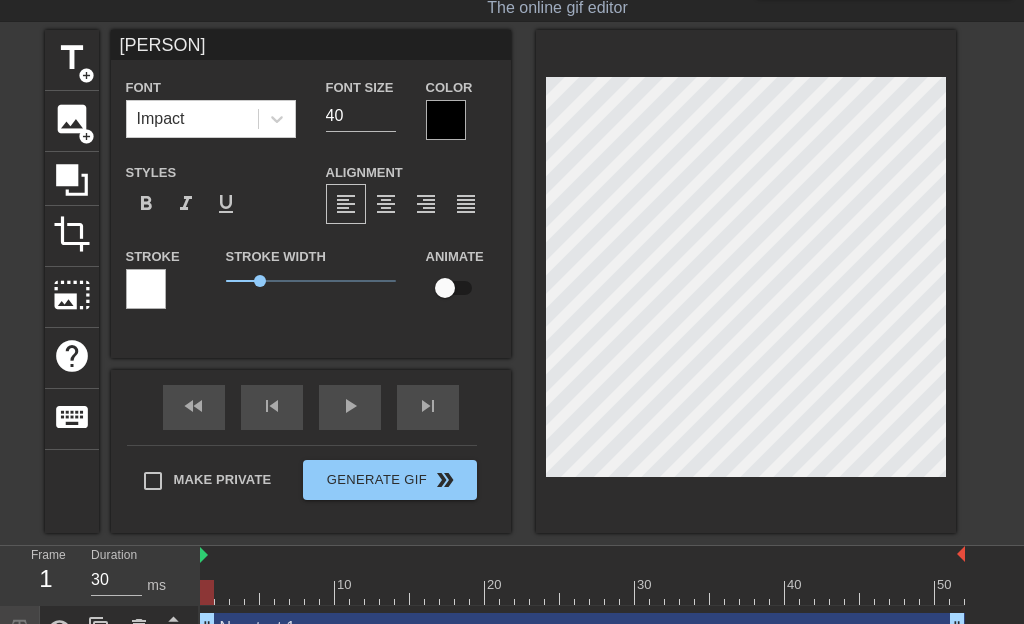 type on "[PERSON]" 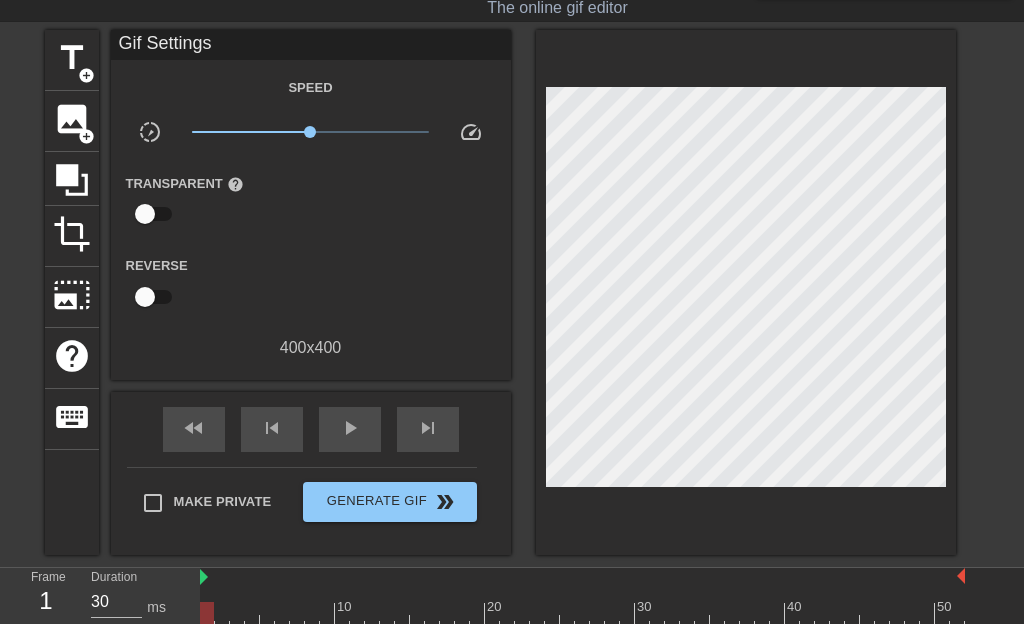 click on "menu_book Browse the tutorials! Gifntext.com The online gif editor Send Feedback/Suggestion title add_circle image add_circle crop photo_size_select_large help keyboard Gif Settings Speed slow_motion_video x1.00 speed Transparent help Reverse 400  x  400 fast_rewind skip_previous play_arrow skip_next Make Private Generate Gif double_arrow" at bounding box center (500, 292) 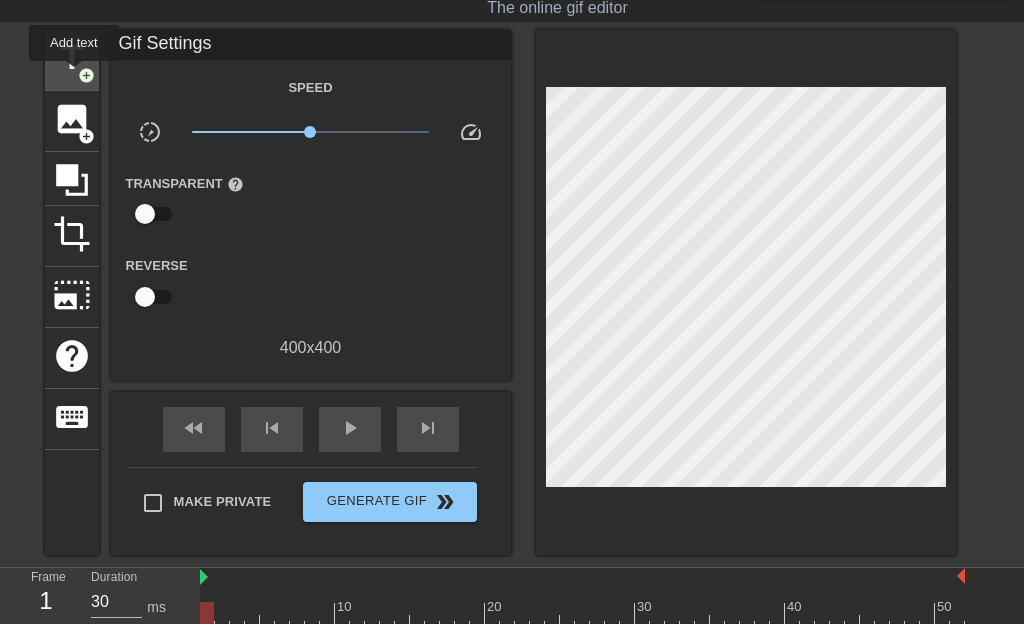 click on "title" at bounding box center [72, 58] 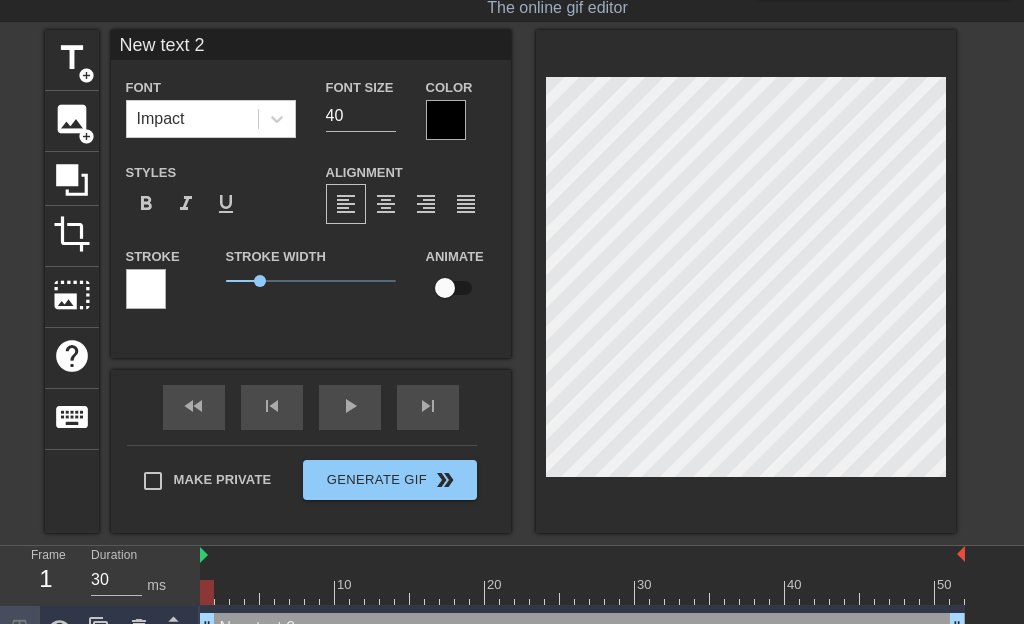 drag, startPoint x: 116, startPoint y: 42, endPoint x: 212, endPoint y: 51, distance: 96.42095 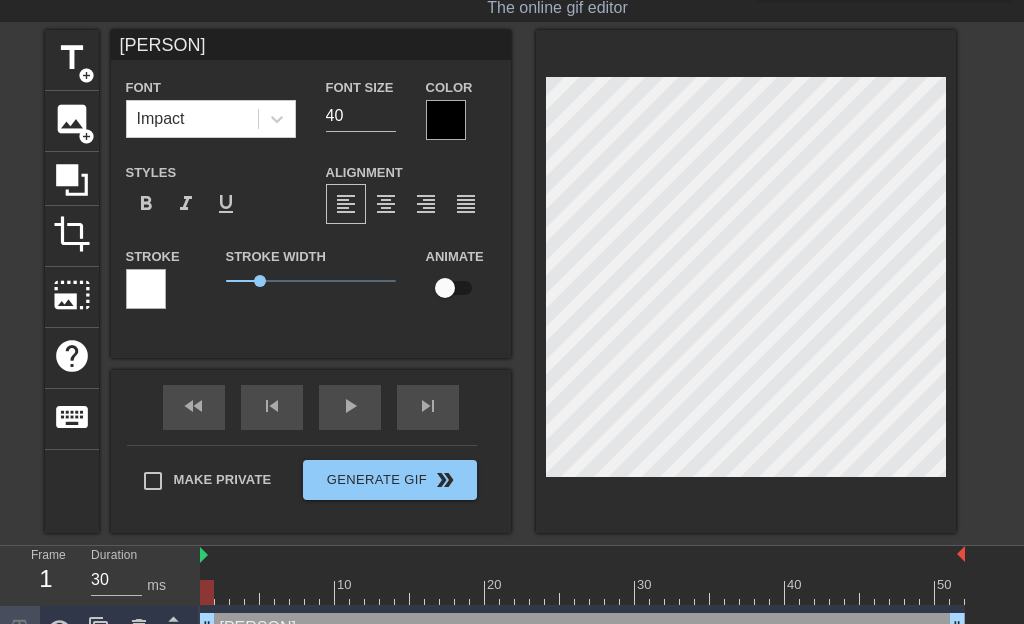 type on "[PERSON]" 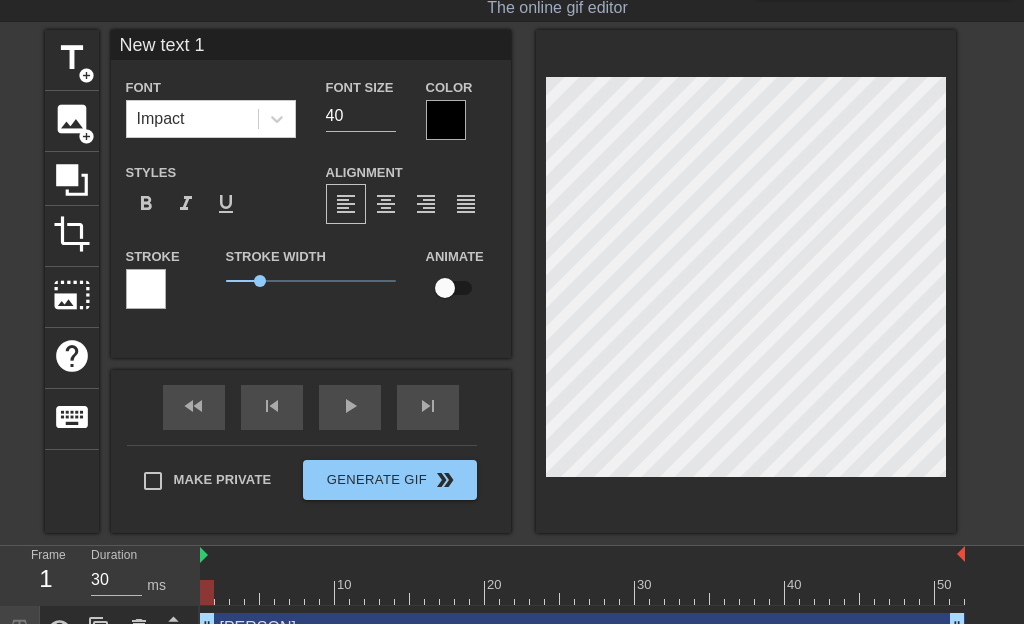 scroll, scrollTop: 1, scrollLeft: 1, axis: both 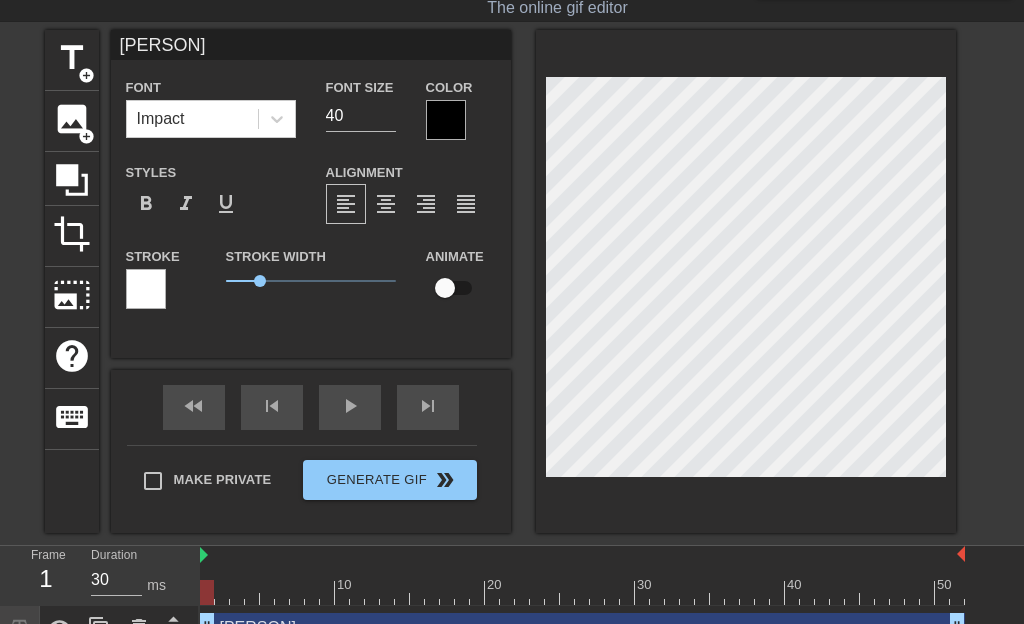 type on "[PERSON]" 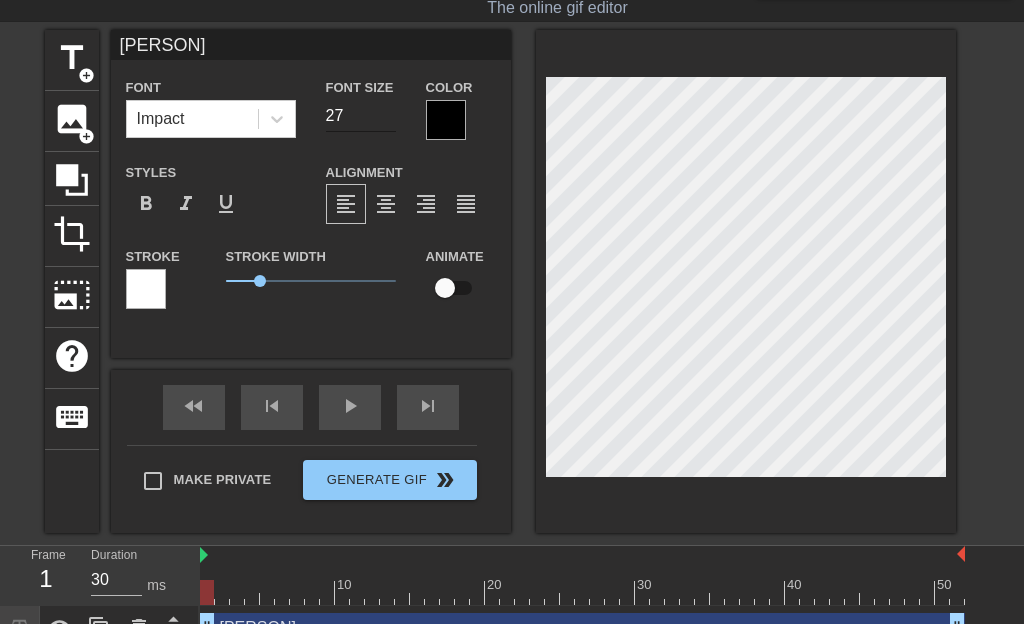 click on "27" at bounding box center (361, 116) 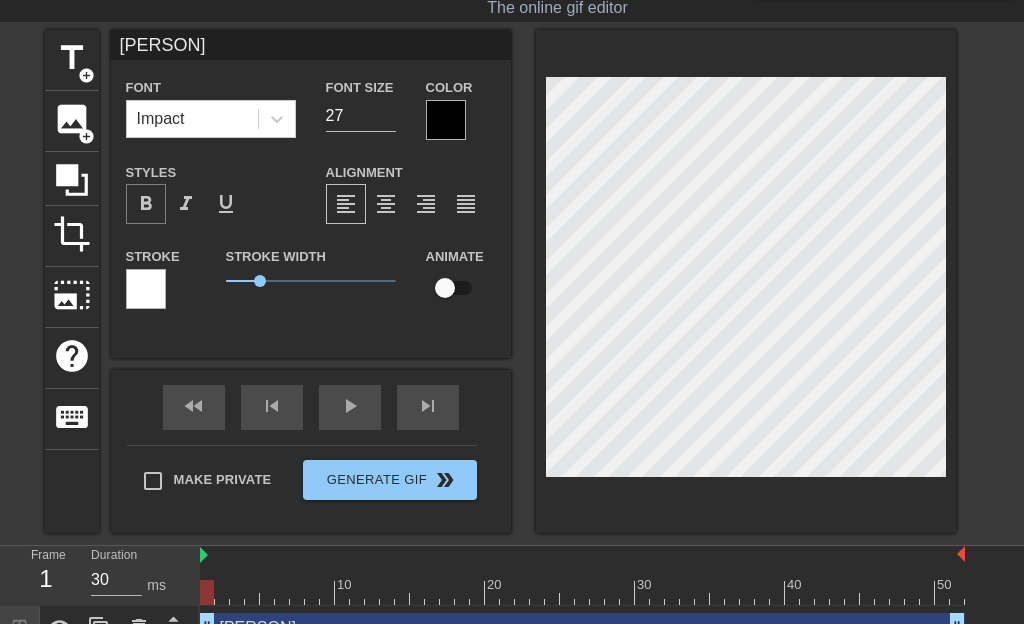 click on "format_bold" at bounding box center [146, 204] 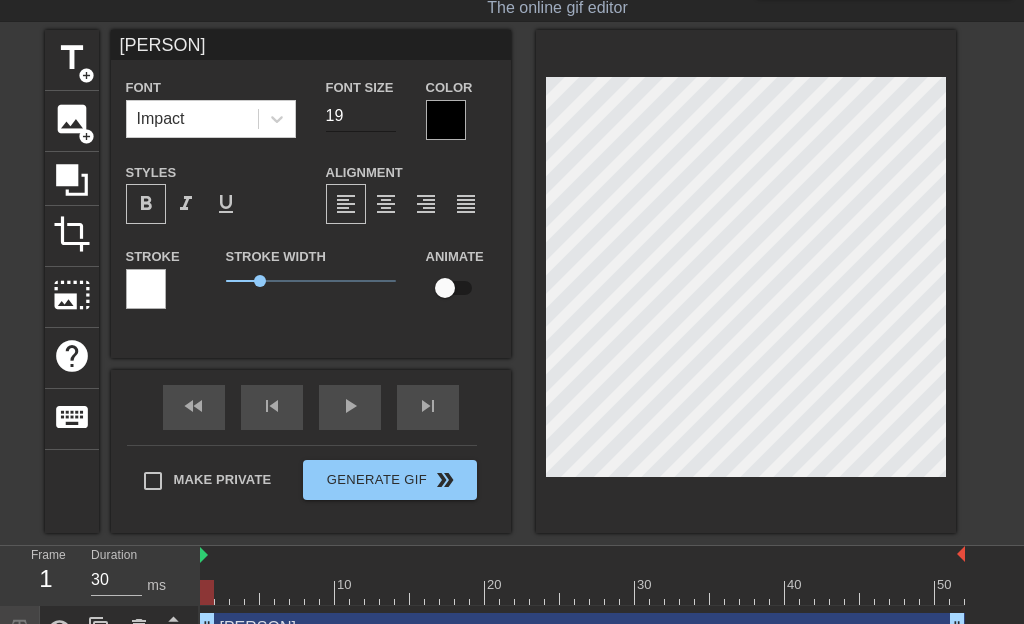 type on "19" 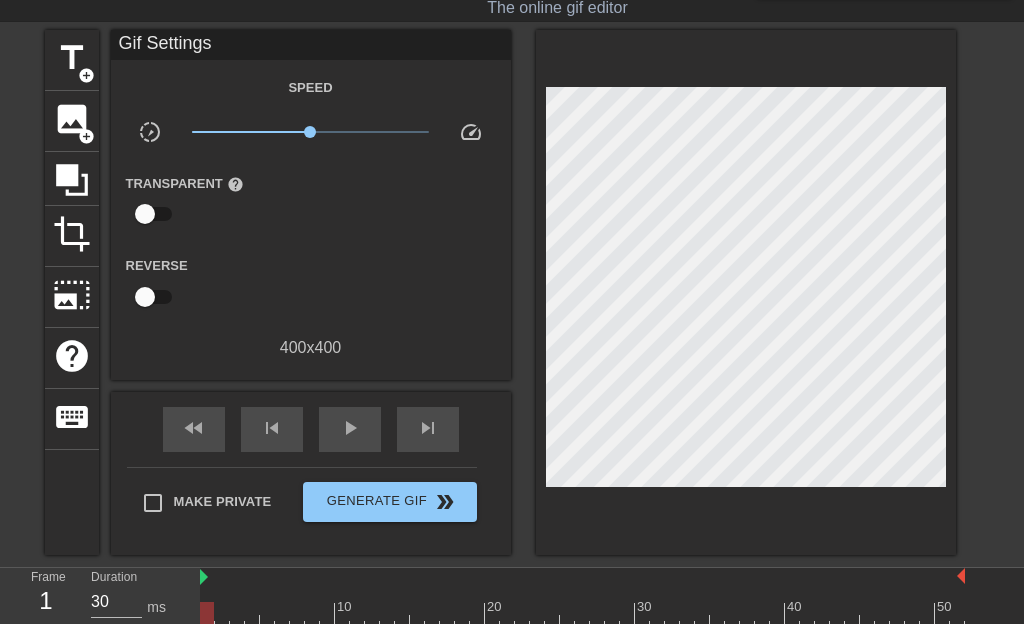 click on "Gif Settings" at bounding box center (311, 45) 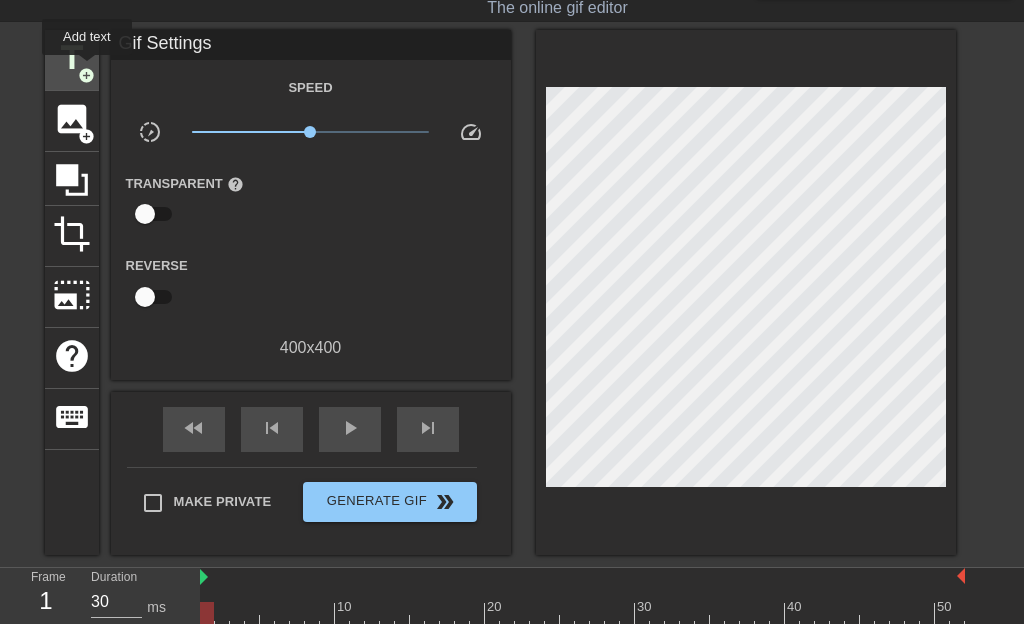 click on "add_circle" at bounding box center [86, 75] 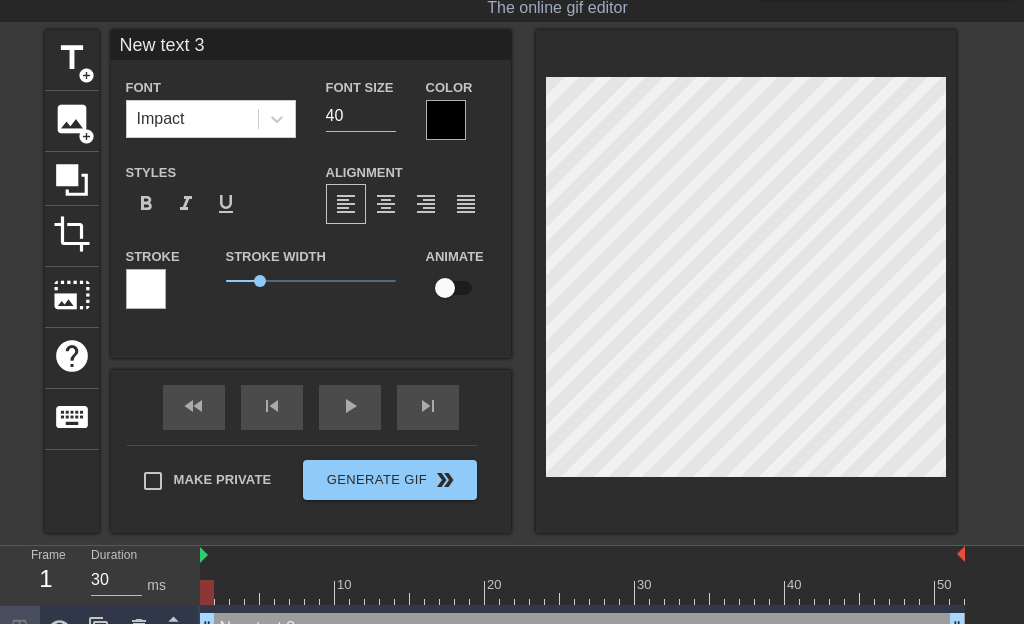 drag, startPoint x: 120, startPoint y: 44, endPoint x: 219, endPoint y: 52, distance: 99.32271 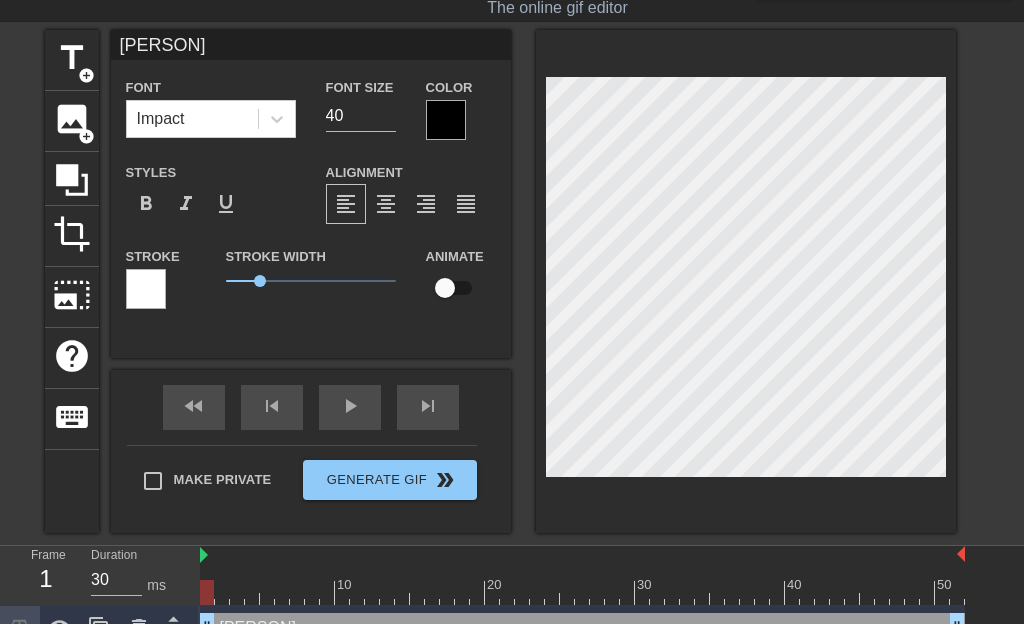 paste on "[PERSON]" 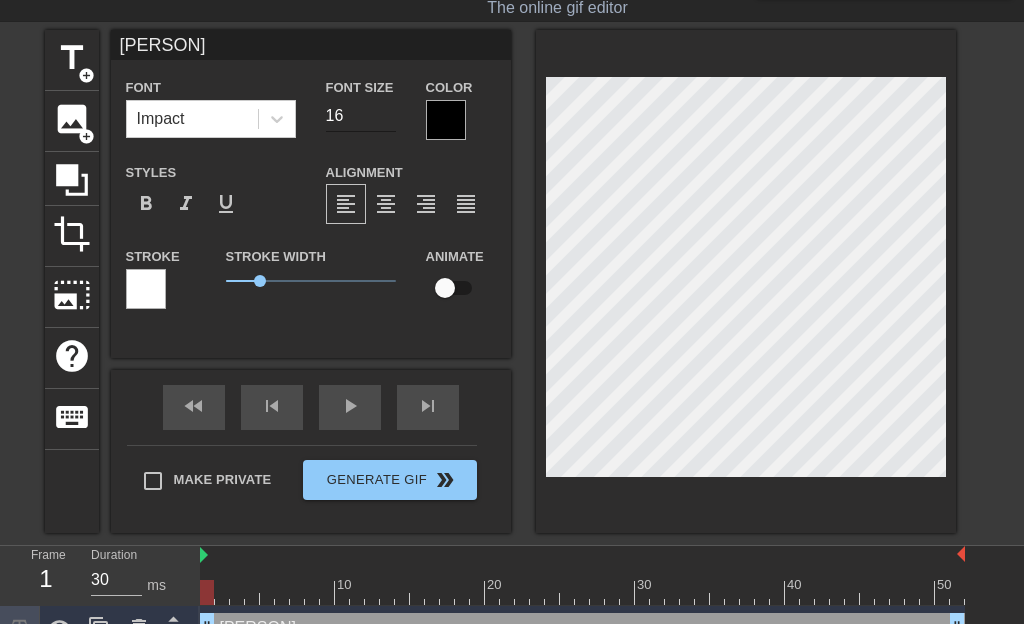click on "16" at bounding box center (361, 116) 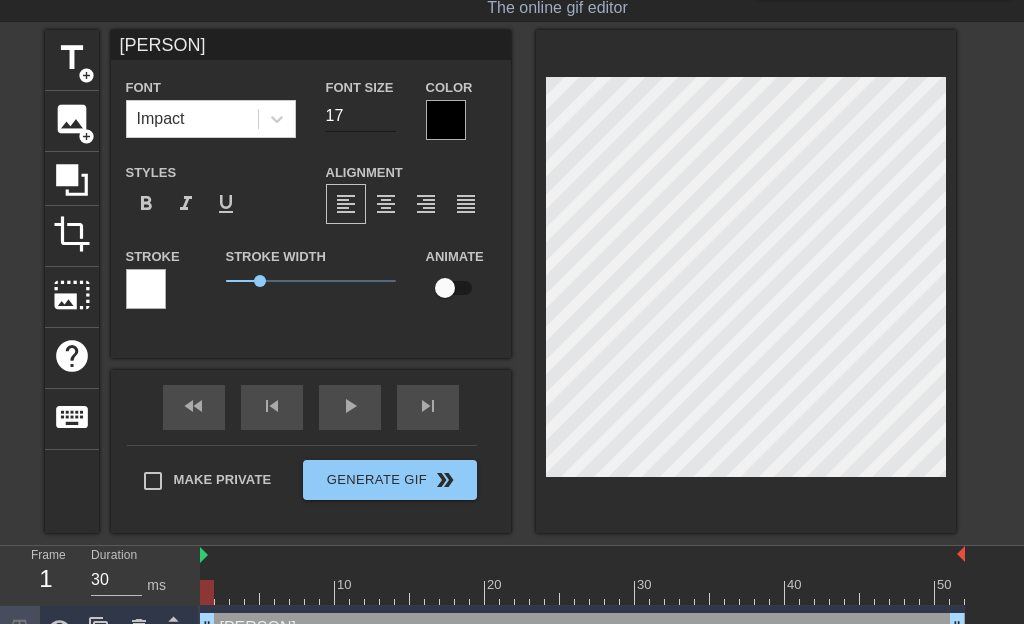type on "17" 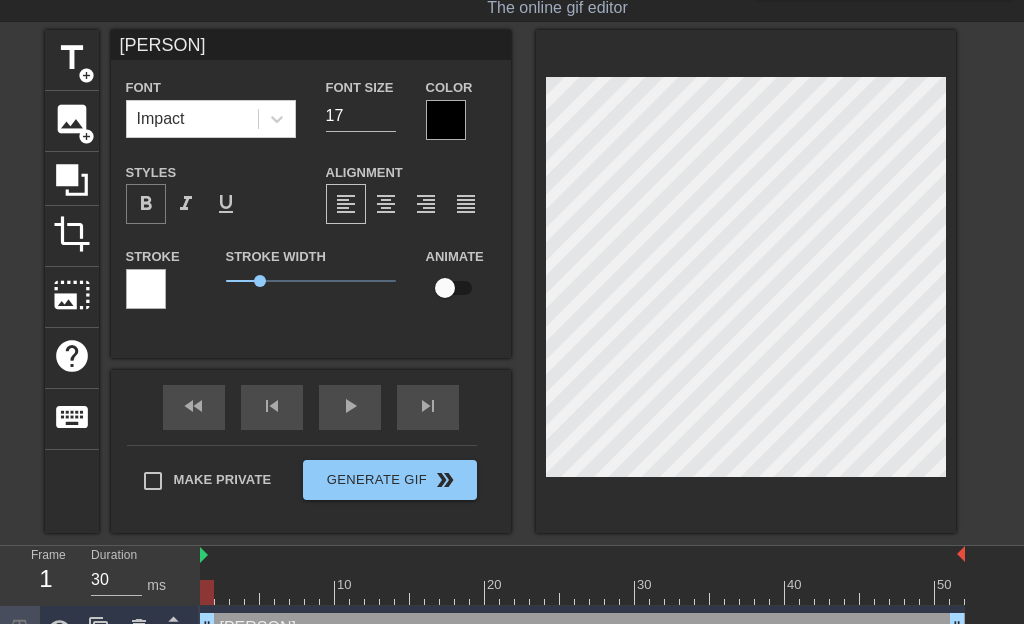 type on "[PERSON]" 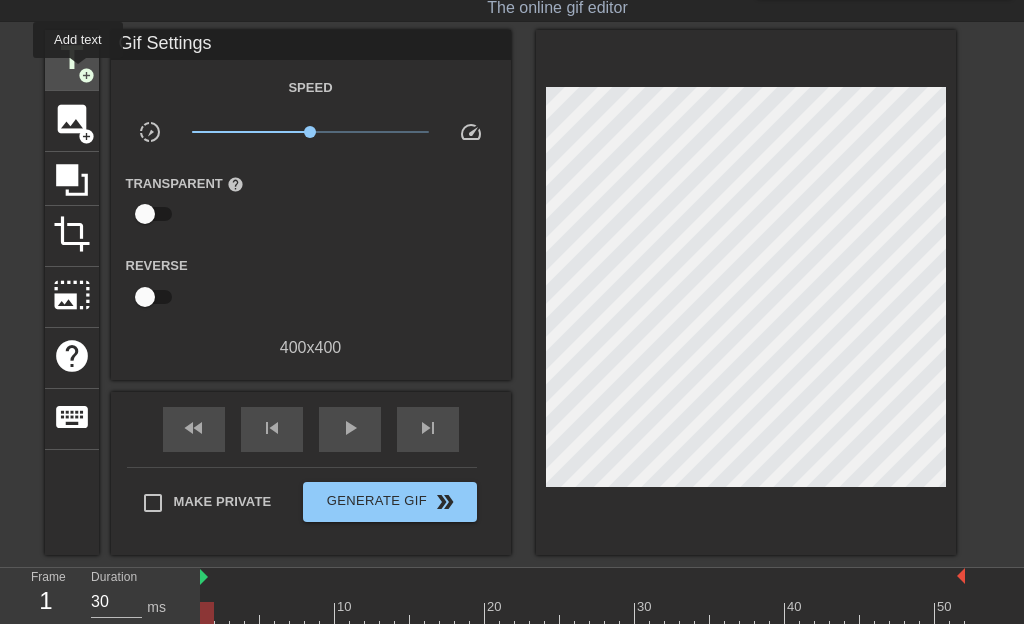 click on "add_circle" at bounding box center [86, 75] 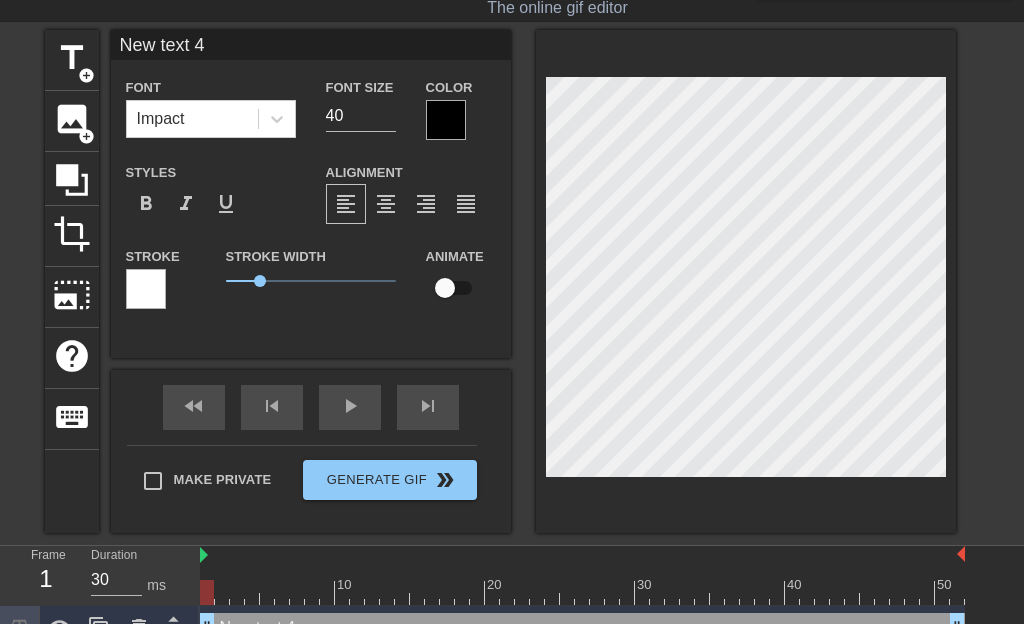 drag, startPoint x: 117, startPoint y: 49, endPoint x: 216, endPoint y: 44, distance: 99.12618 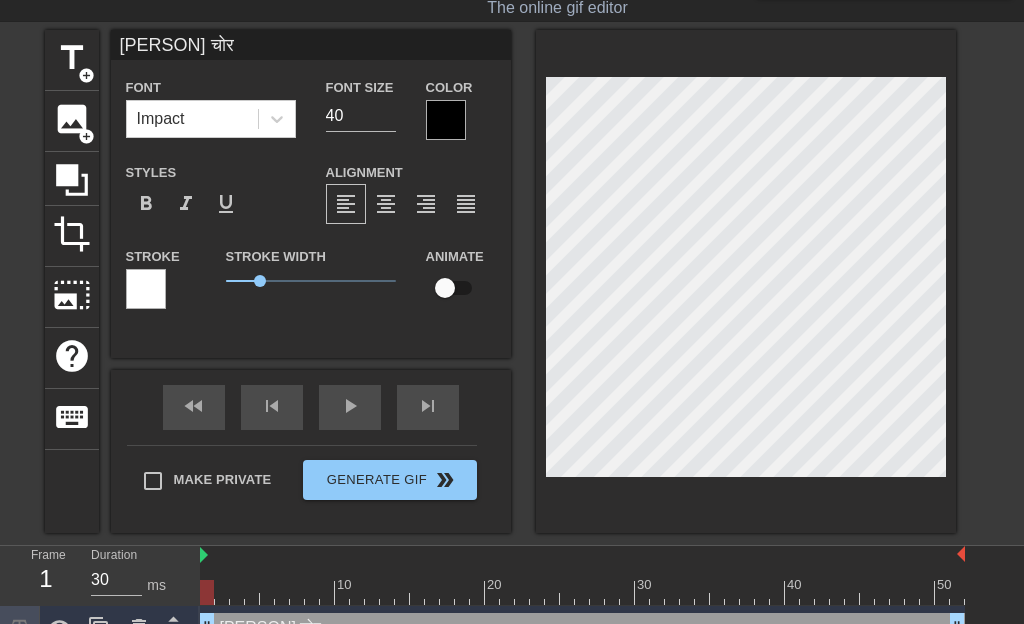 click on "[PERSON] चोर" at bounding box center (311, 45) 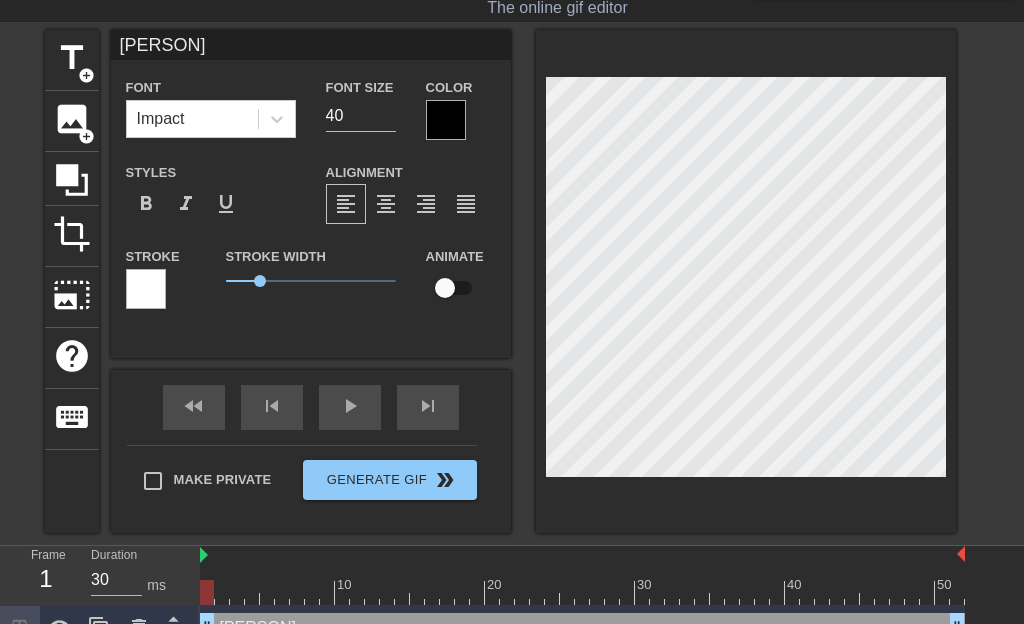 type on "[PERSON]" 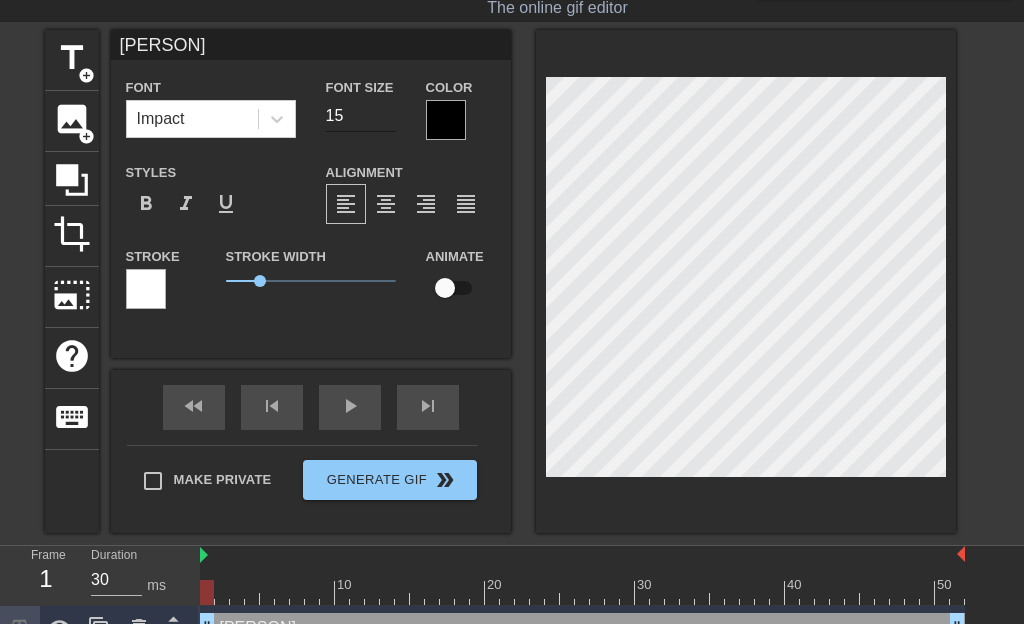 click on "15" at bounding box center (361, 116) 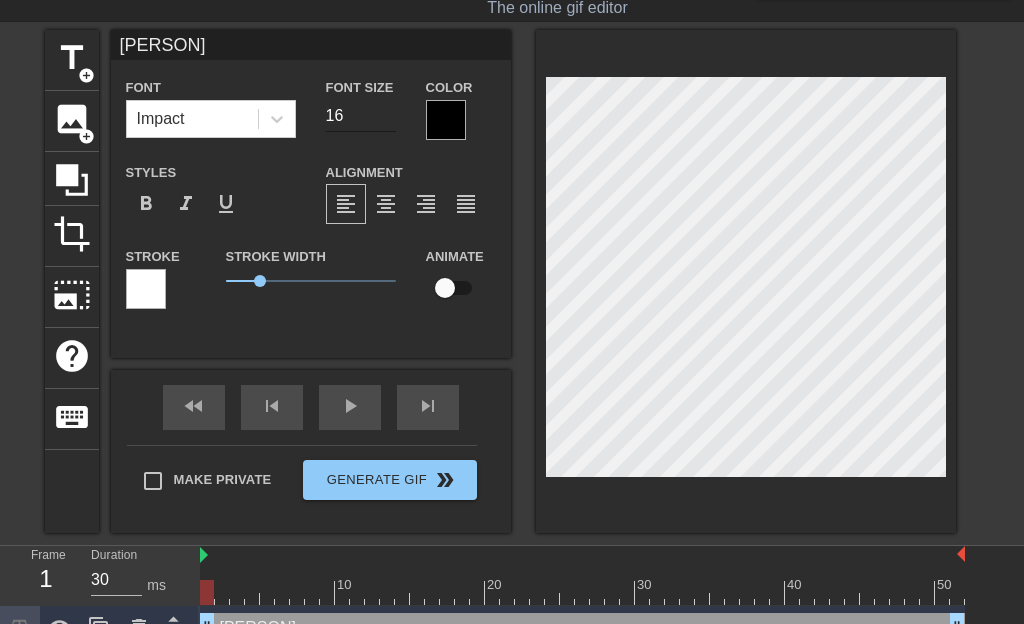 click on "16" at bounding box center (361, 116) 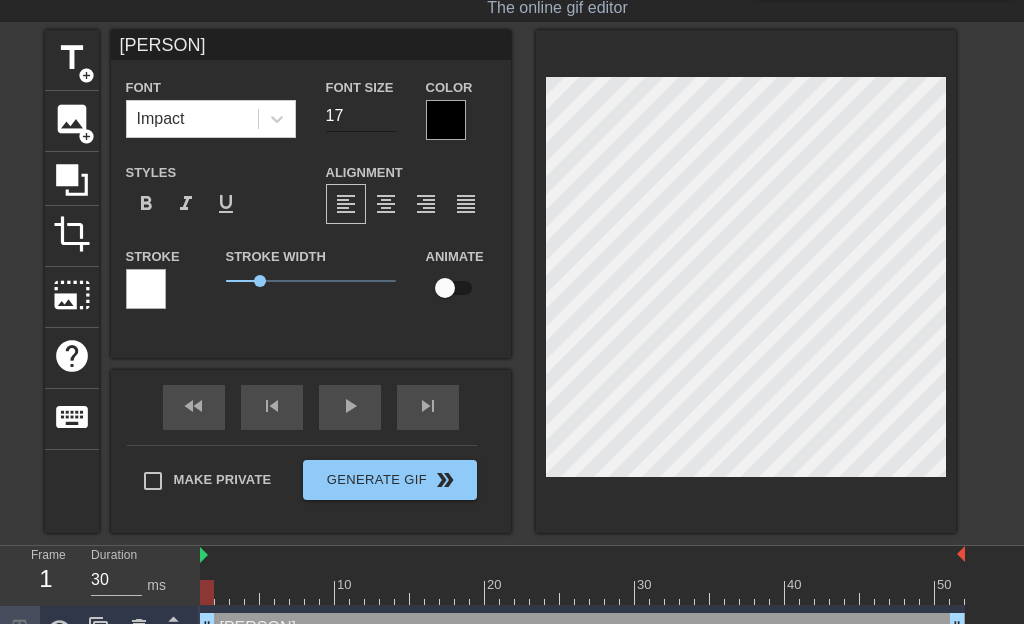 type on "17" 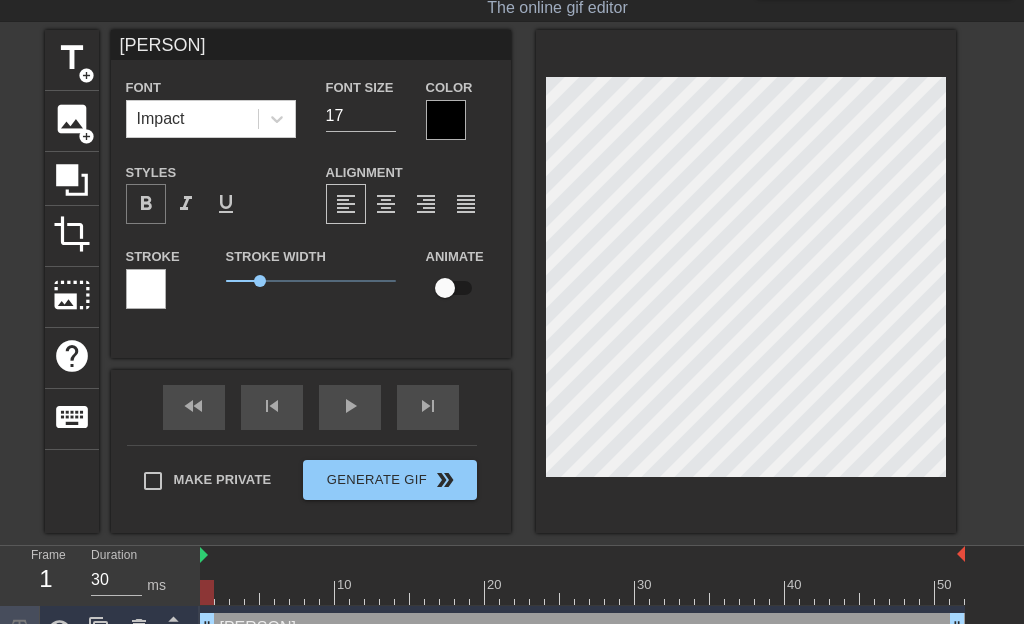 click on "format_bold" at bounding box center [146, 204] 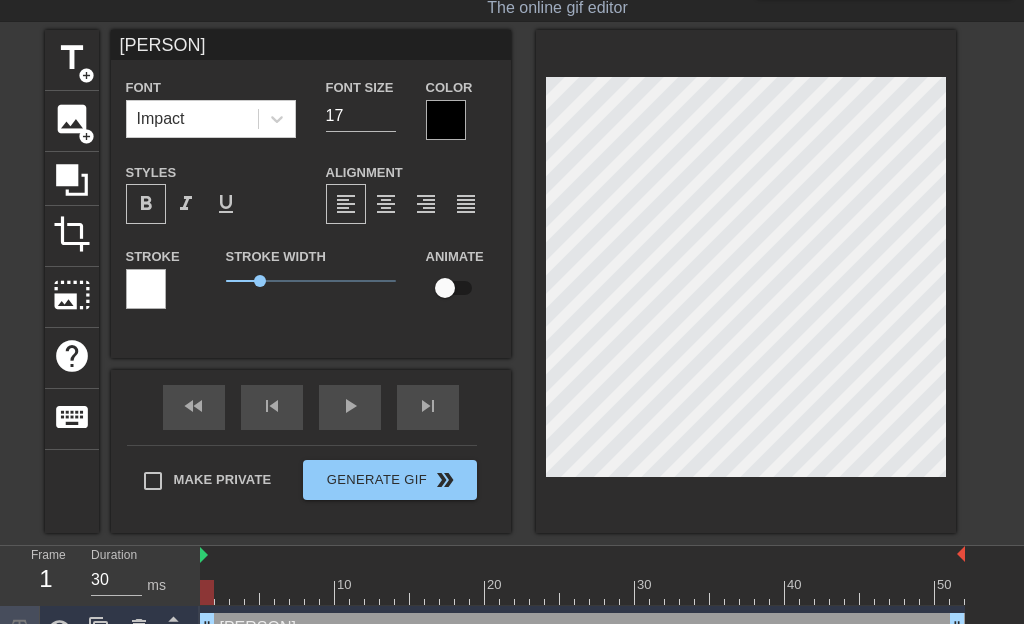 type on "[PERSON]" 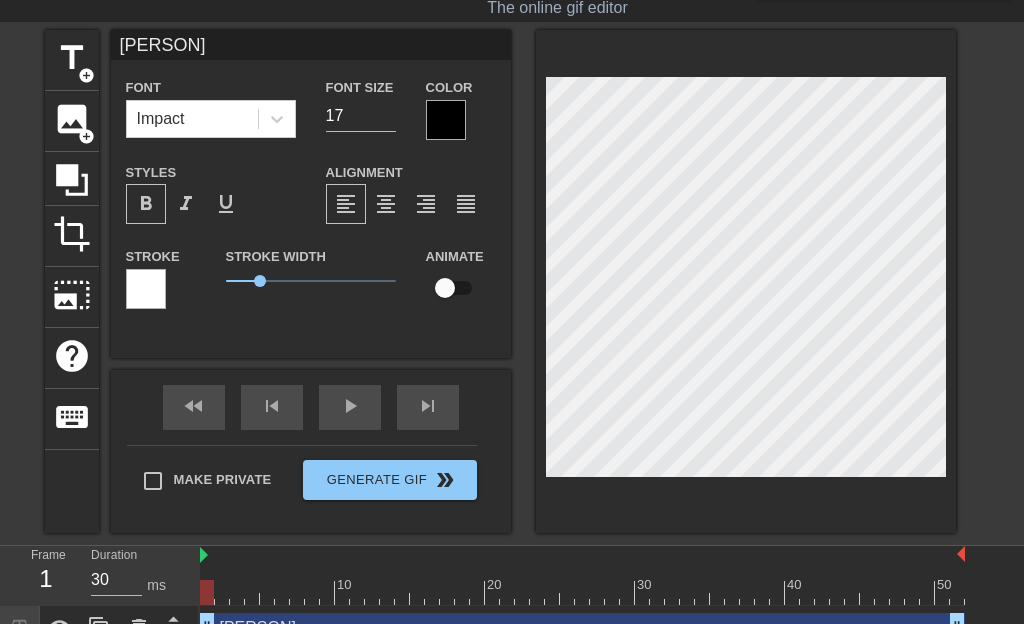 click on "format_bold" at bounding box center (146, 204) 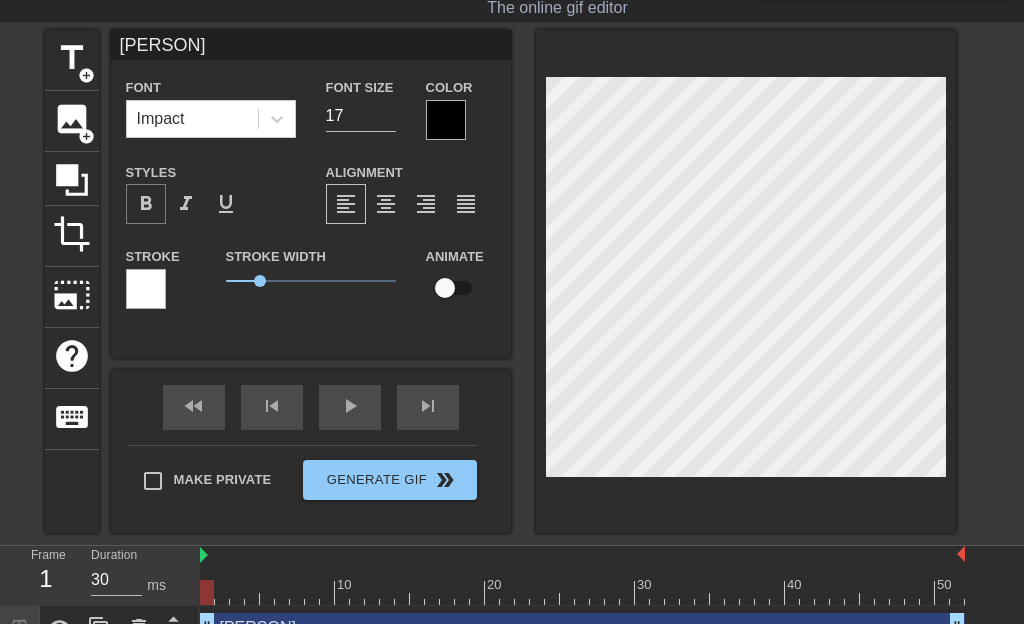 click on "format_bold" at bounding box center [146, 204] 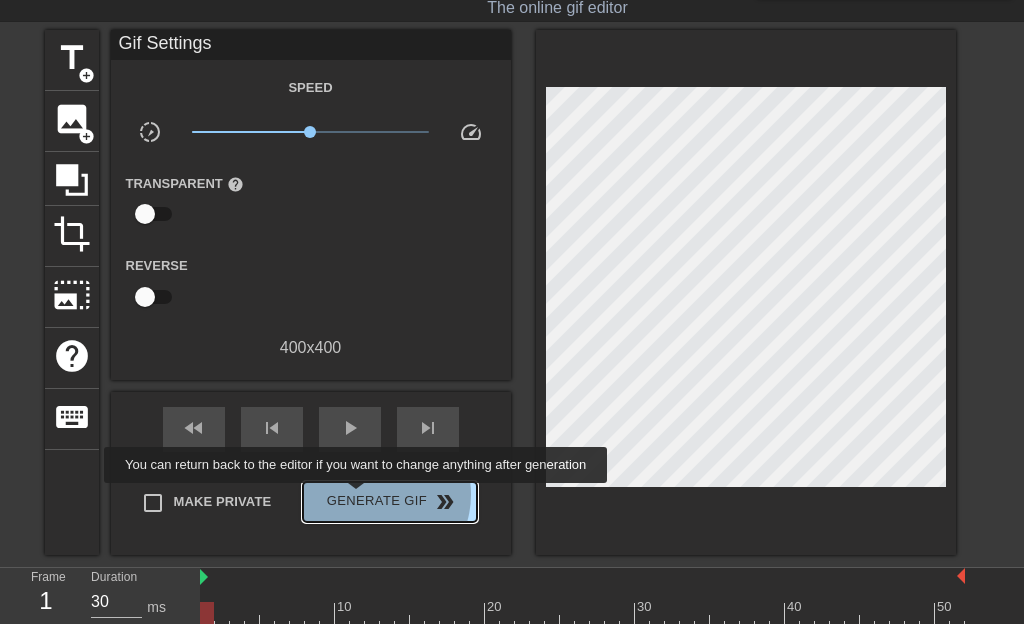 click on "Generate Gif double_arrow" at bounding box center (389, 502) 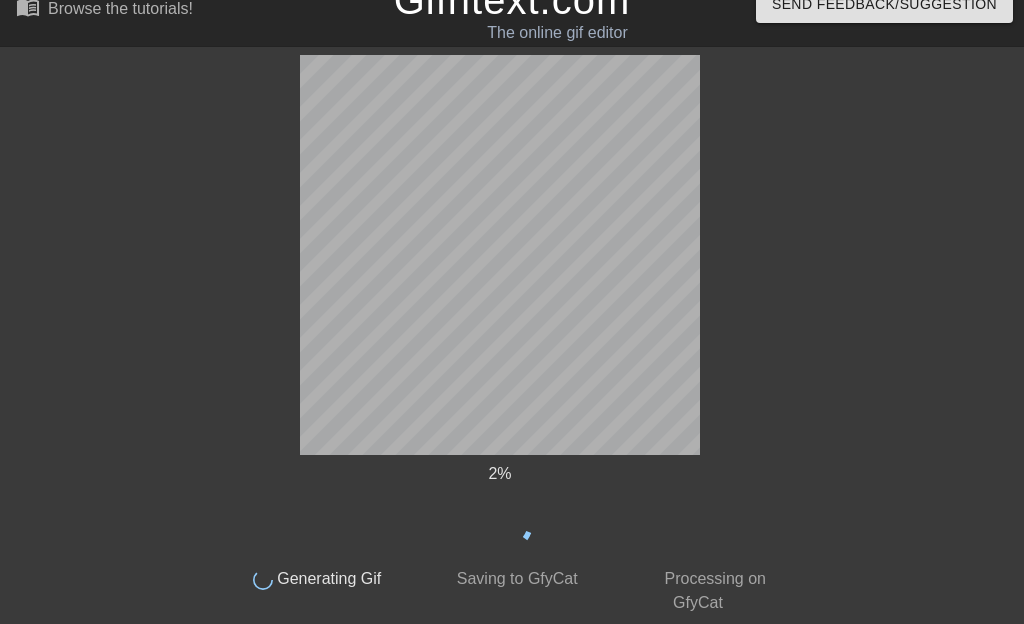 scroll, scrollTop: 0, scrollLeft: 0, axis: both 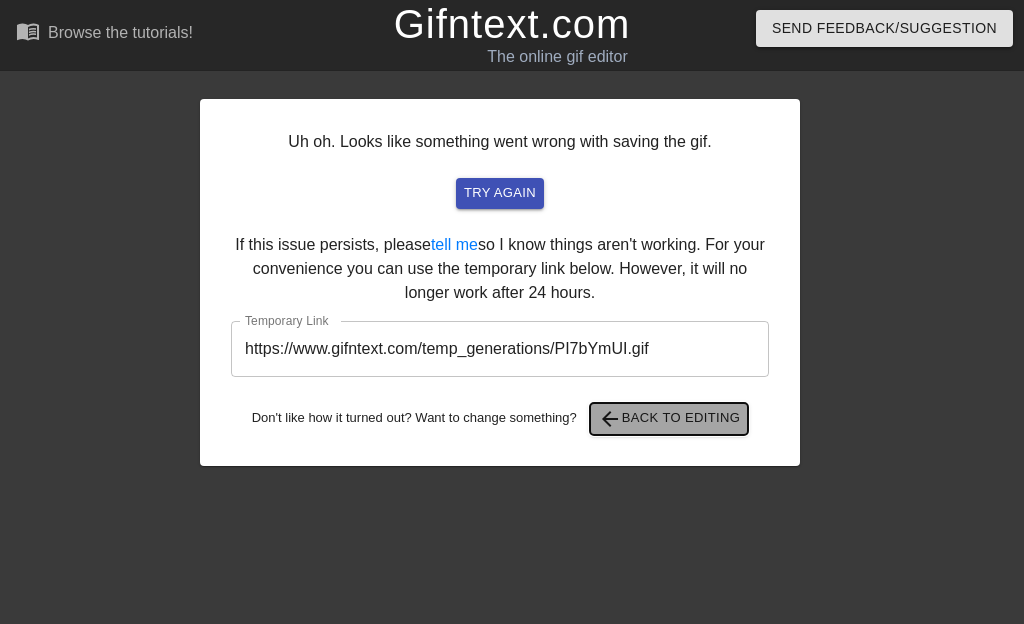 click on "arrow_back Back to Editing" at bounding box center [669, 419] 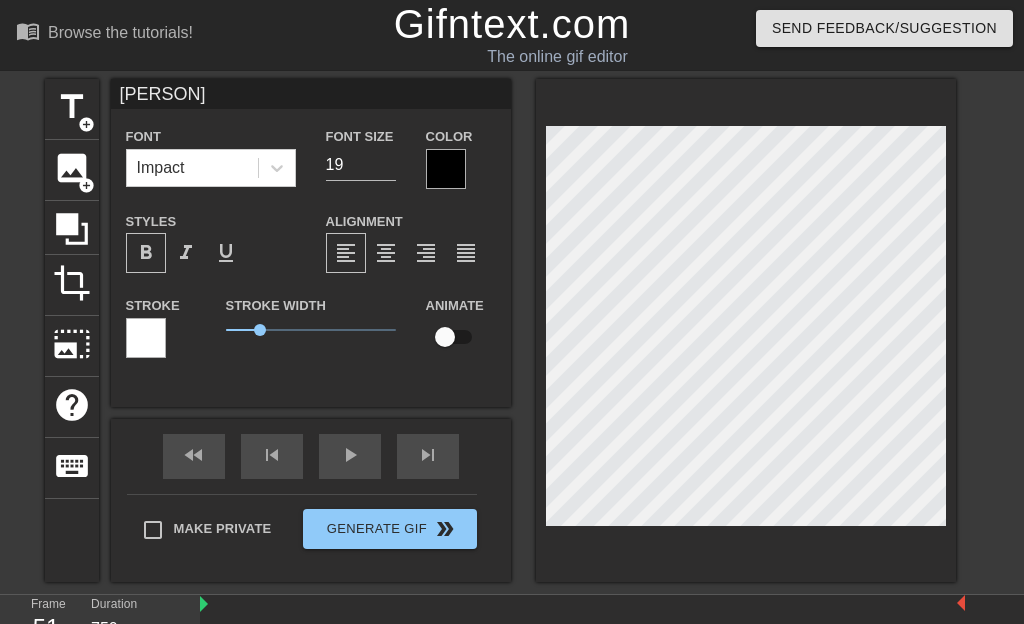drag, startPoint x: 123, startPoint y: 93, endPoint x: 275, endPoint y: 102, distance: 152.26622 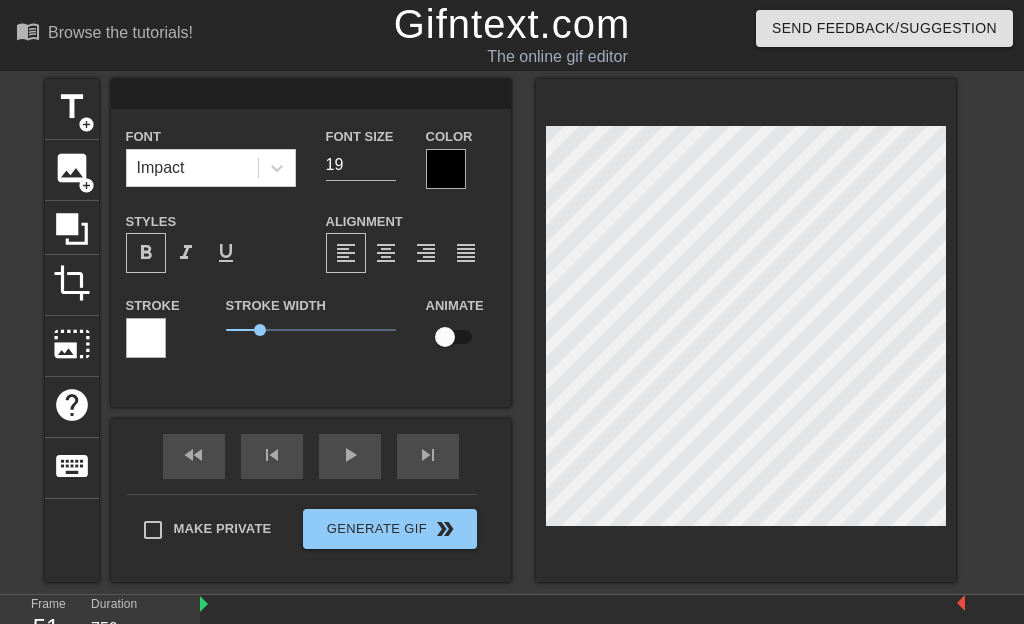type on "[PERSON]" 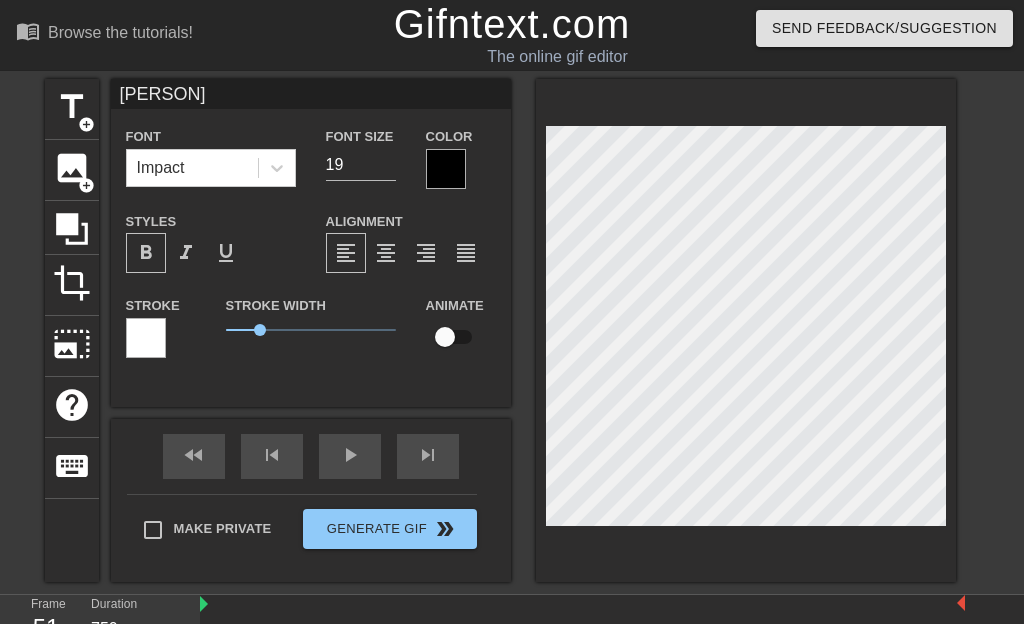 type on "17" 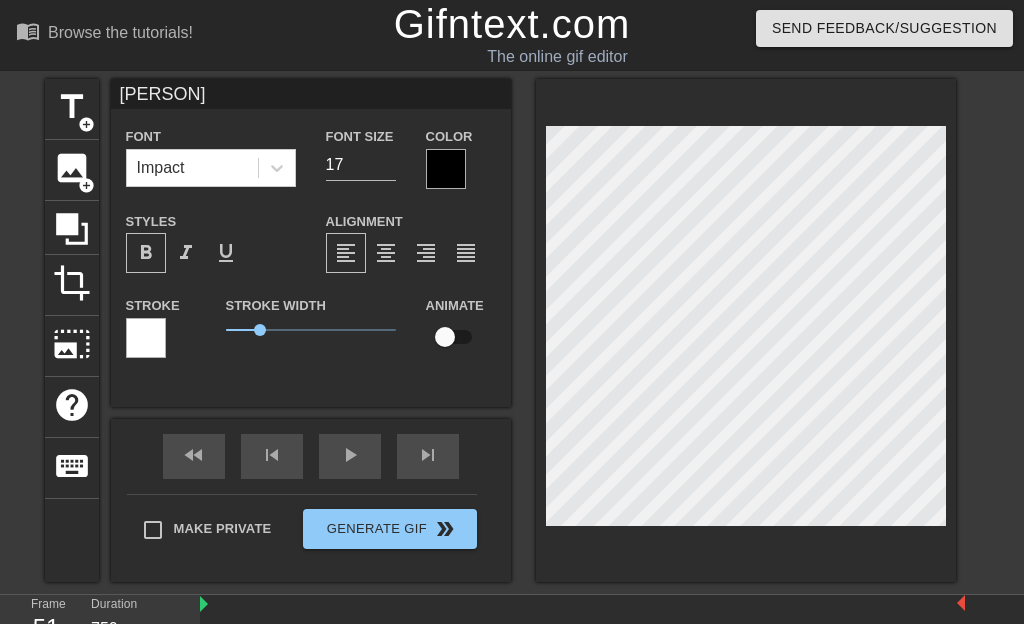 drag, startPoint x: 121, startPoint y: 91, endPoint x: 205, endPoint y: 100, distance: 84.48077 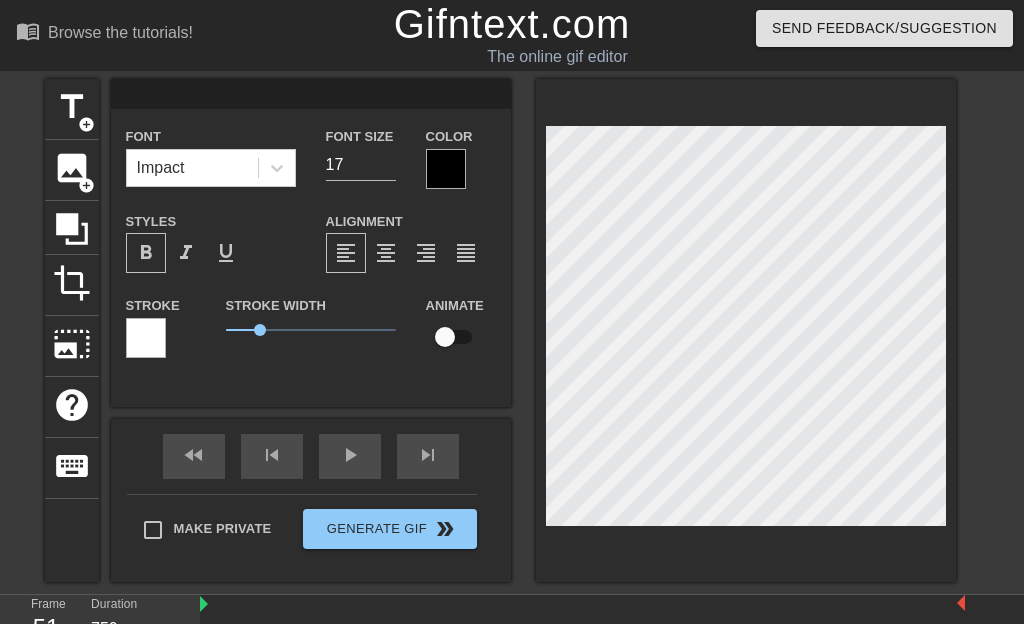 type on "[PERSON]" 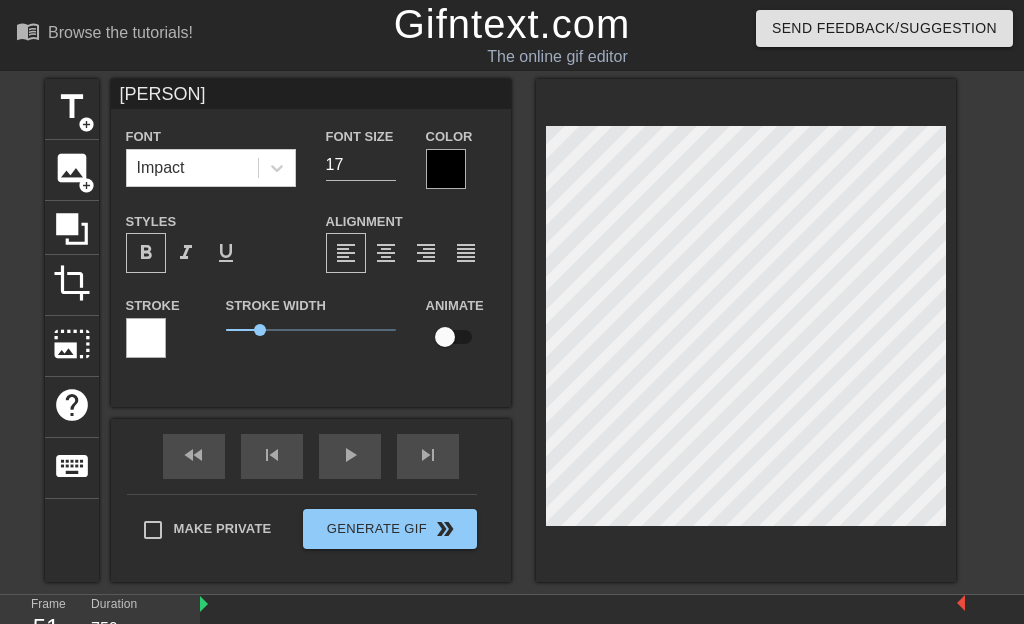 drag, startPoint x: 115, startPoint y: 92, endPoint x: 200, endPoint y: 100, distance: 85.37564 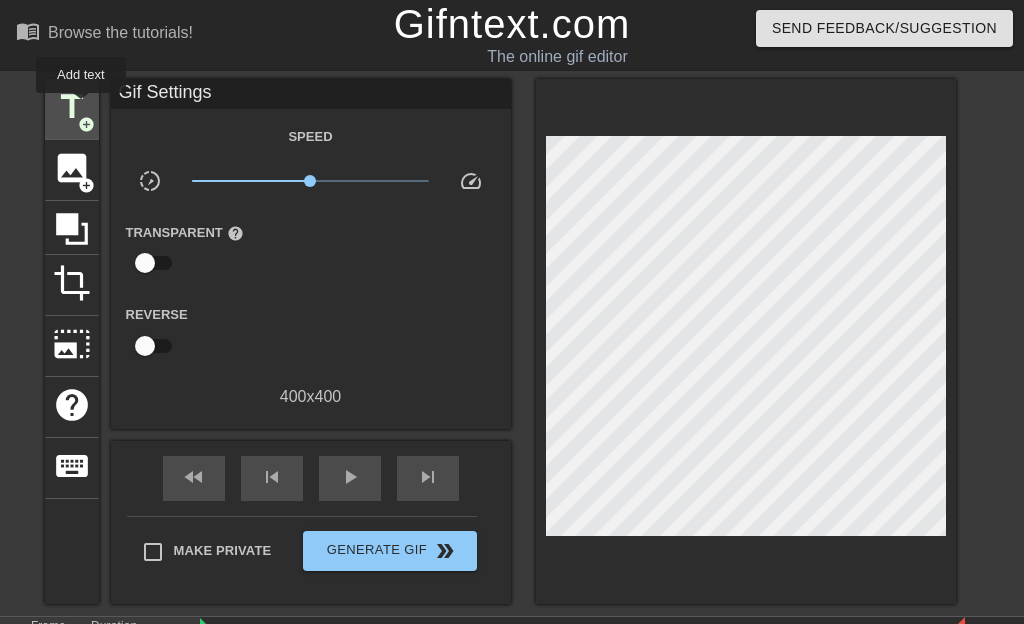 click on "title" at bounding box center (72, 107) 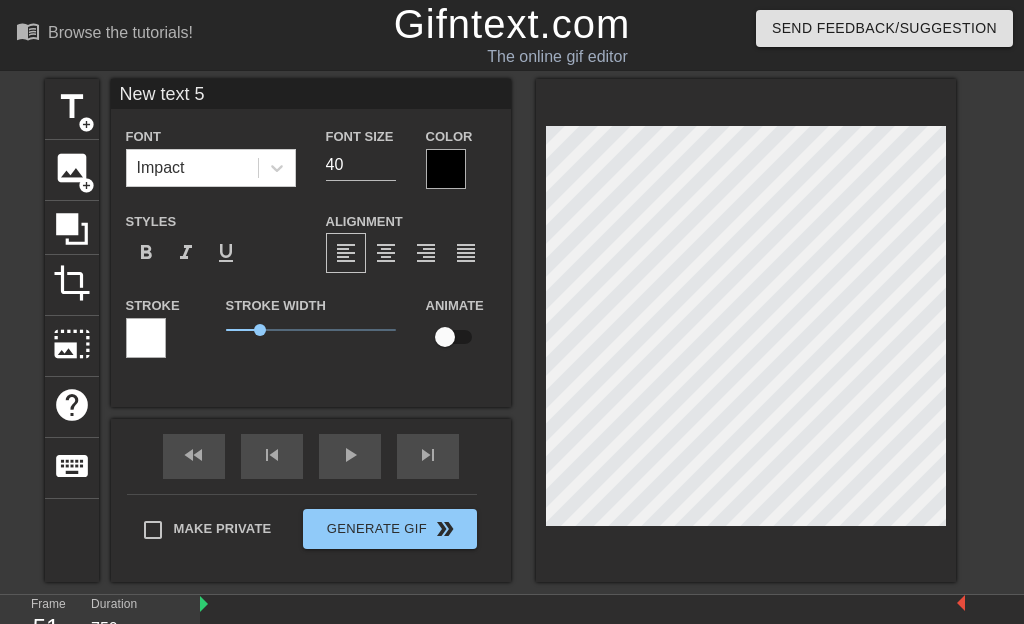 drag, startPoint x: 123, startPoint y: 97, endPoint x: 259, endPoint y: 106, distance: 136.29747 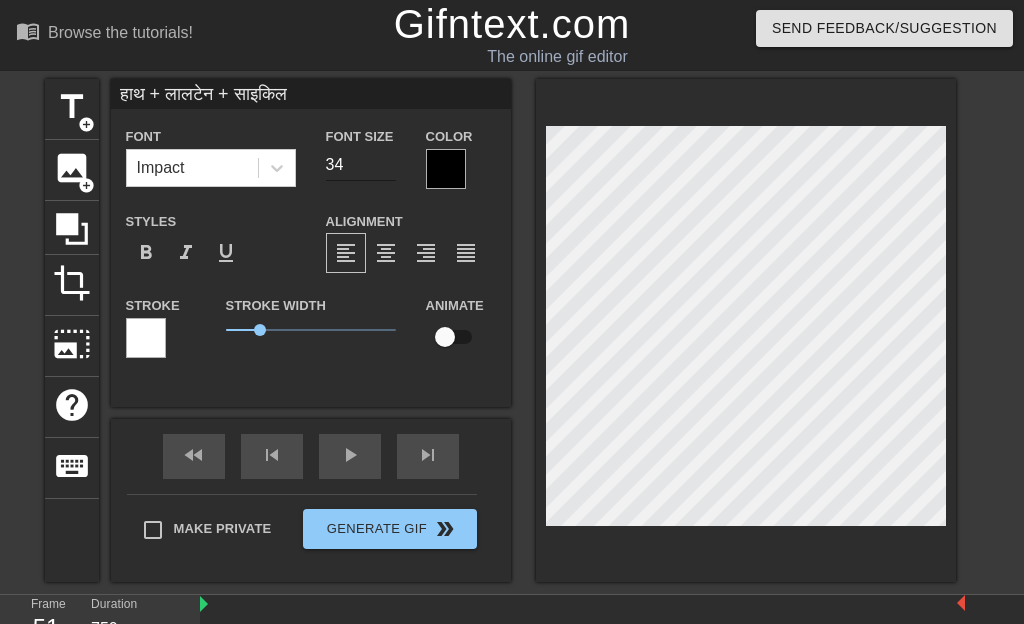 click on "34" at bounding box center (361, 165) 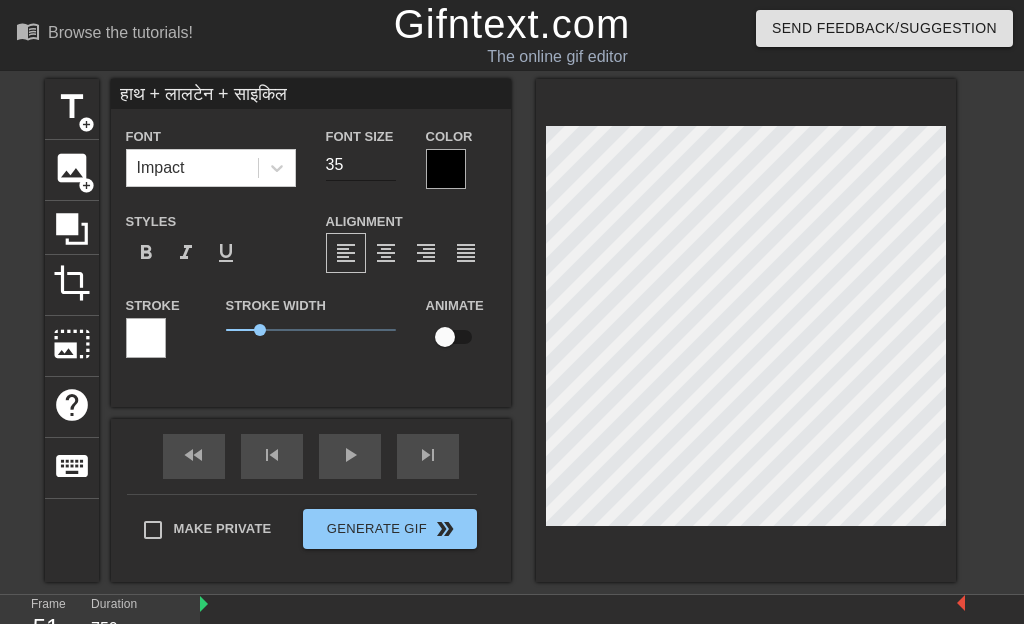 type on "35" 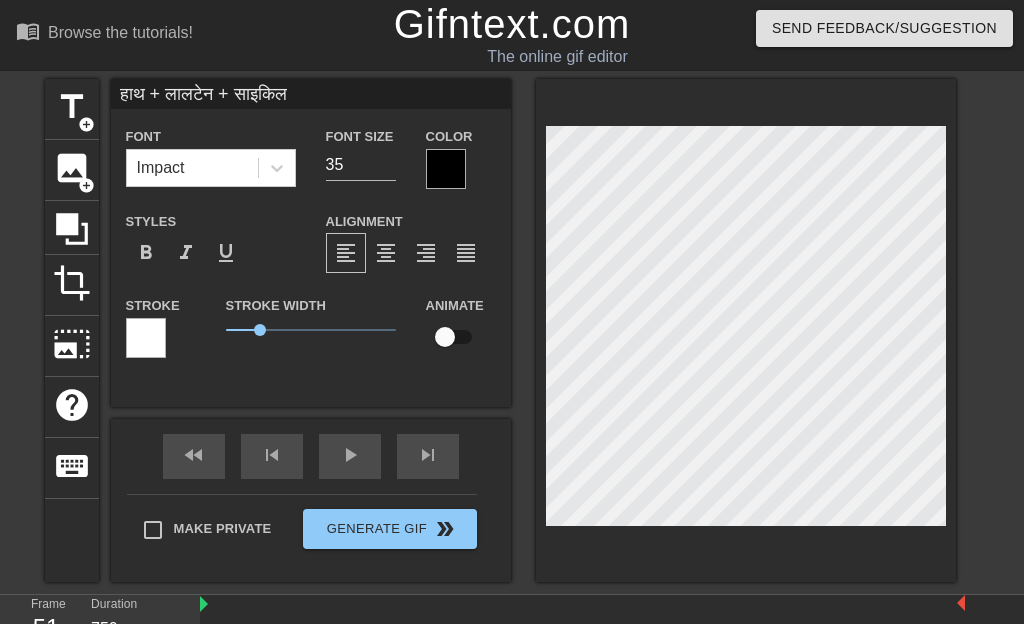 type on "हाथ + लालटेन + साइकिल" 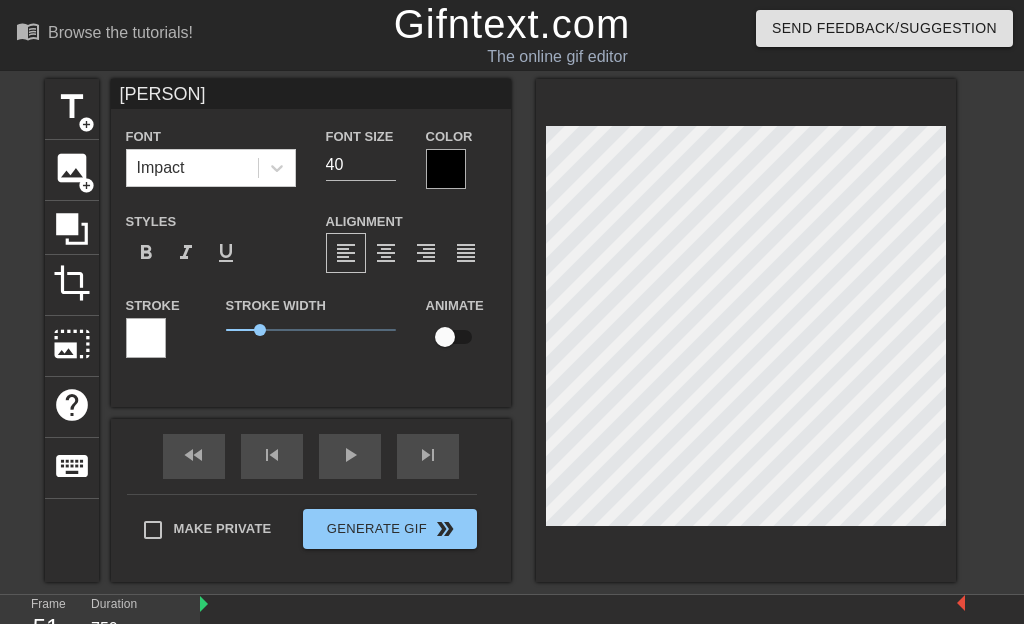 drag, startPoint x: 212, startPoint y: 91, endPoint x: 244, endPoint y: 94, distance: 32.140316 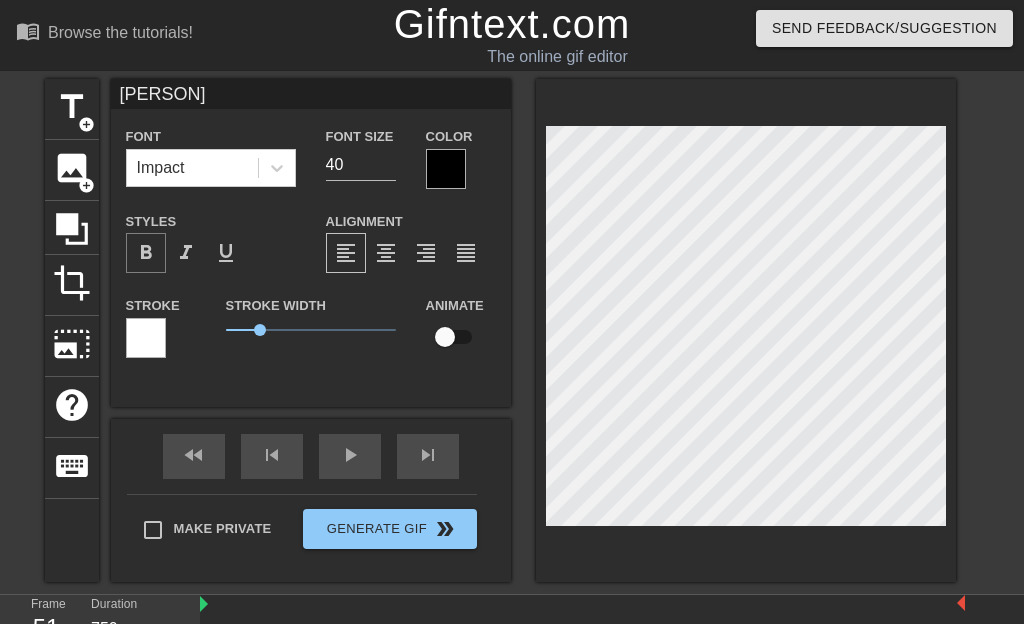 click on "format_bold" at bounding box center (146, 253) 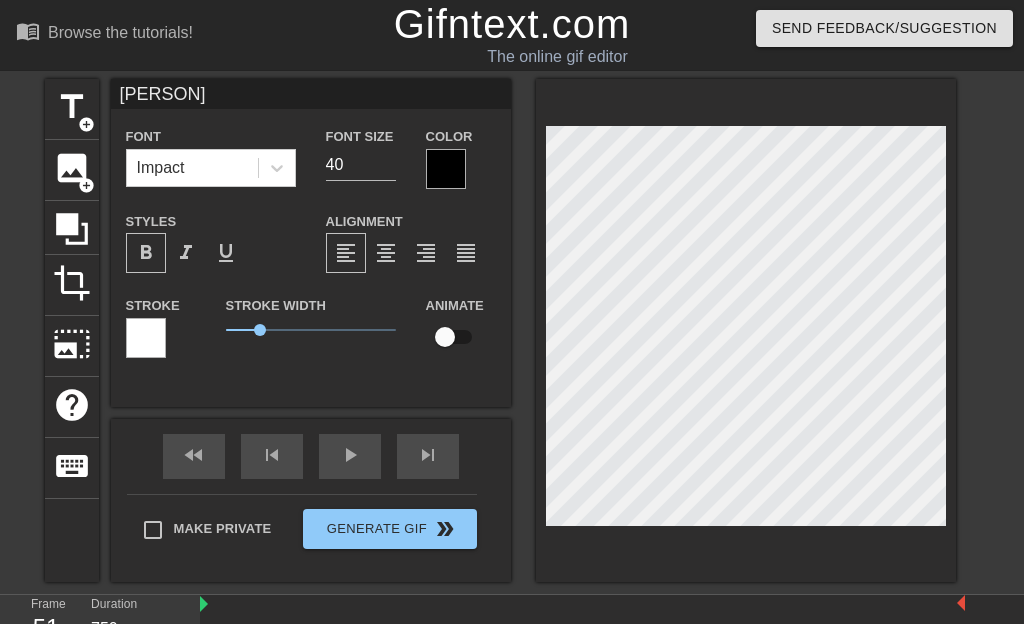 type on "[PERSON]" 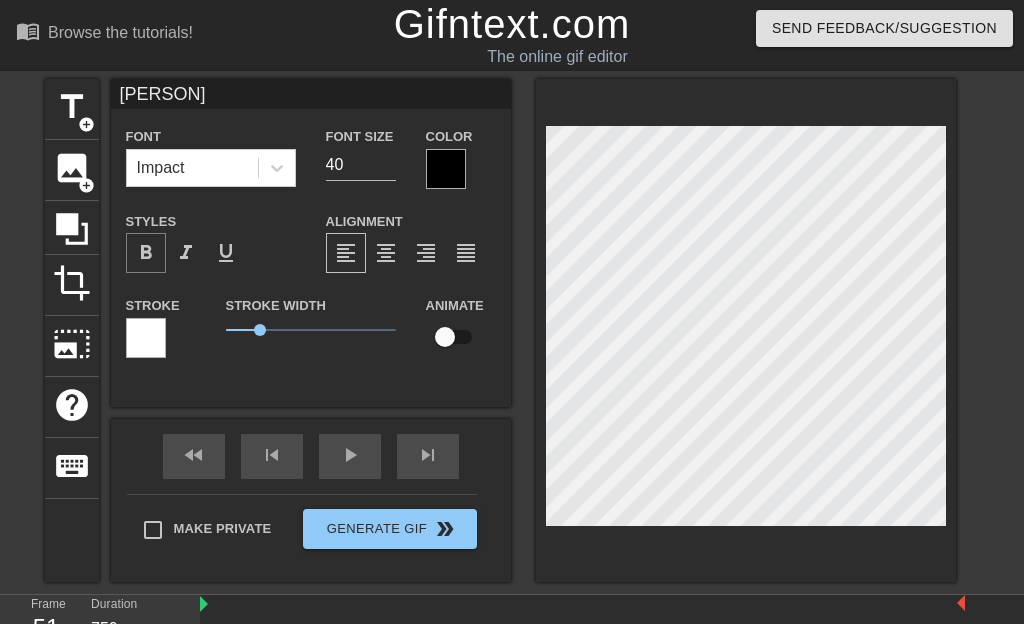 click on "format_bold" at bounding box center [146, 253] 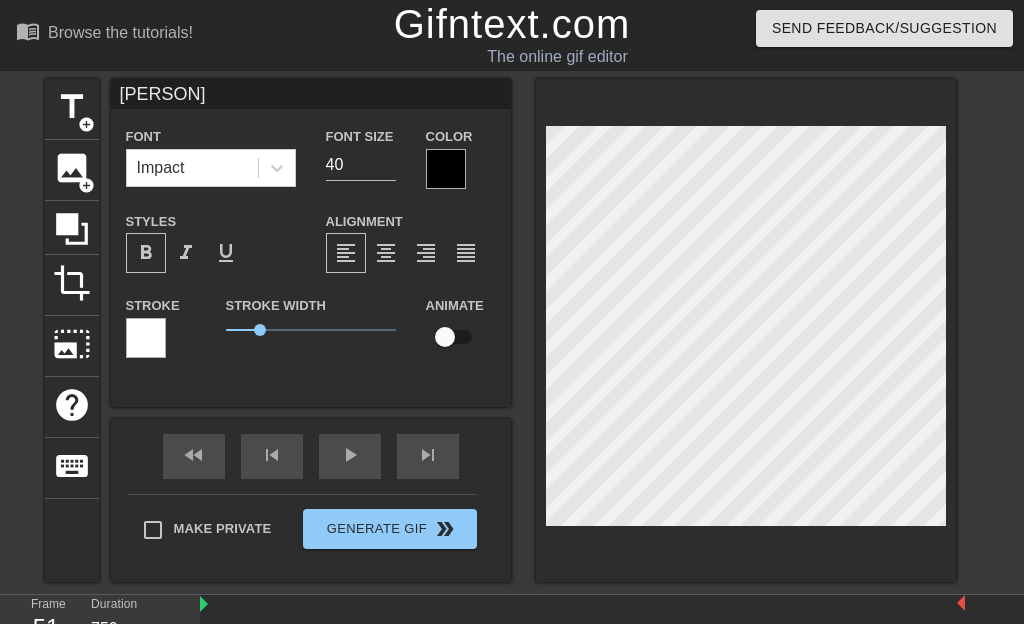 type on "[PERSON]" 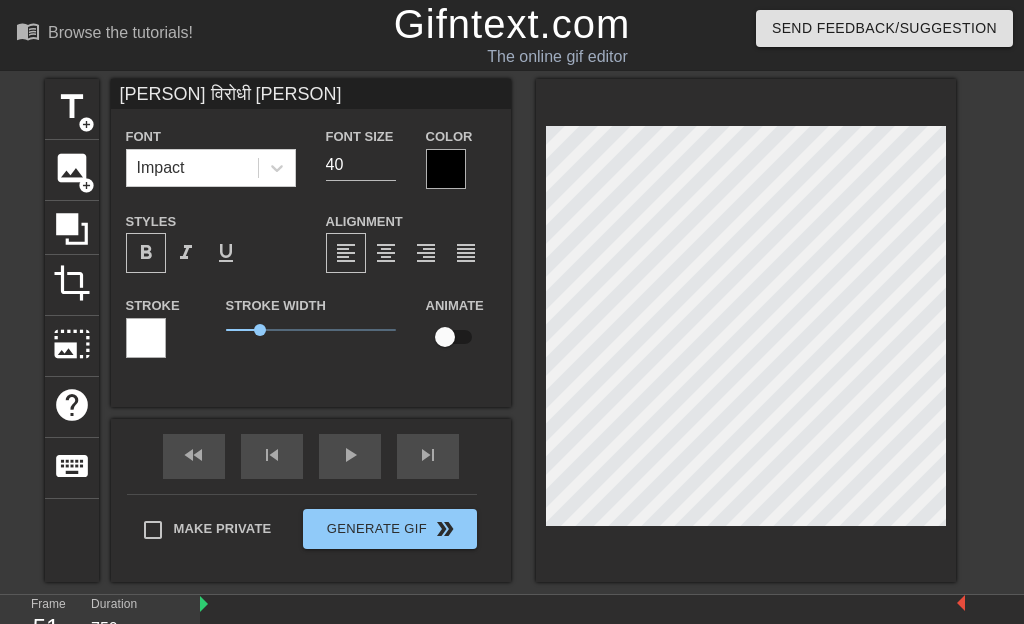 type on "[PERSON] विरोधी [PERSON]" 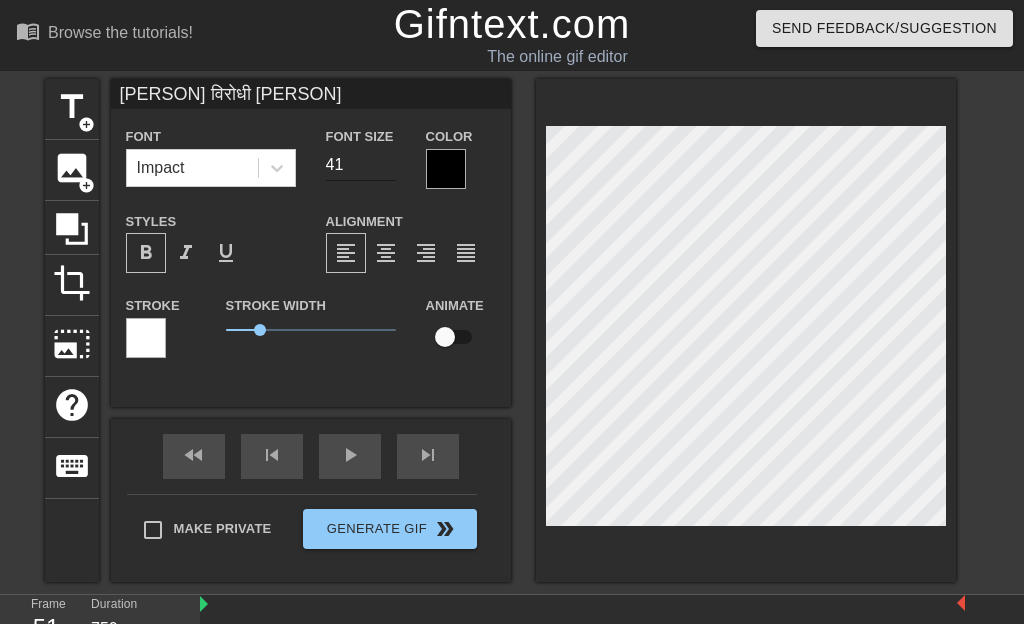 click on "41" at bounding box center [361, 165] 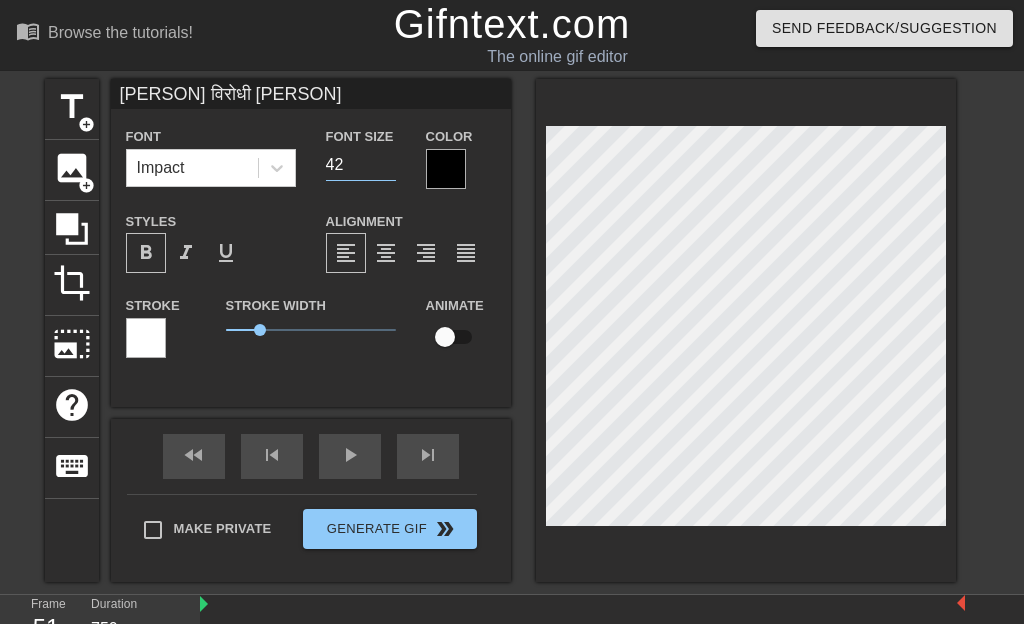 click on "42" at bounding box center [361, 165] 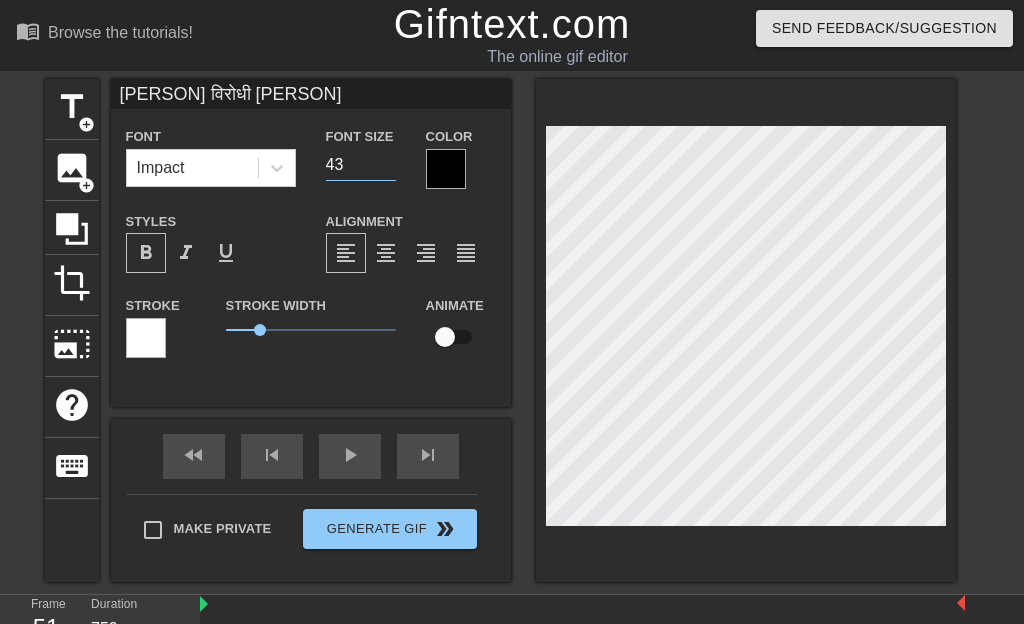 click on "43" at bounding box center [361, 165] 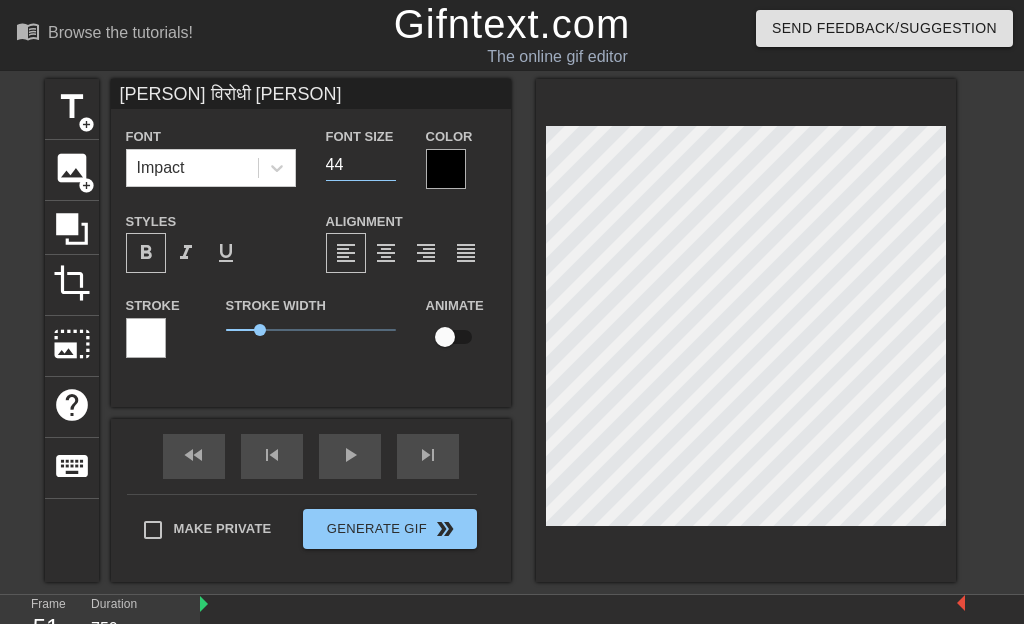 click on "44" at bounding box center [361, 165] 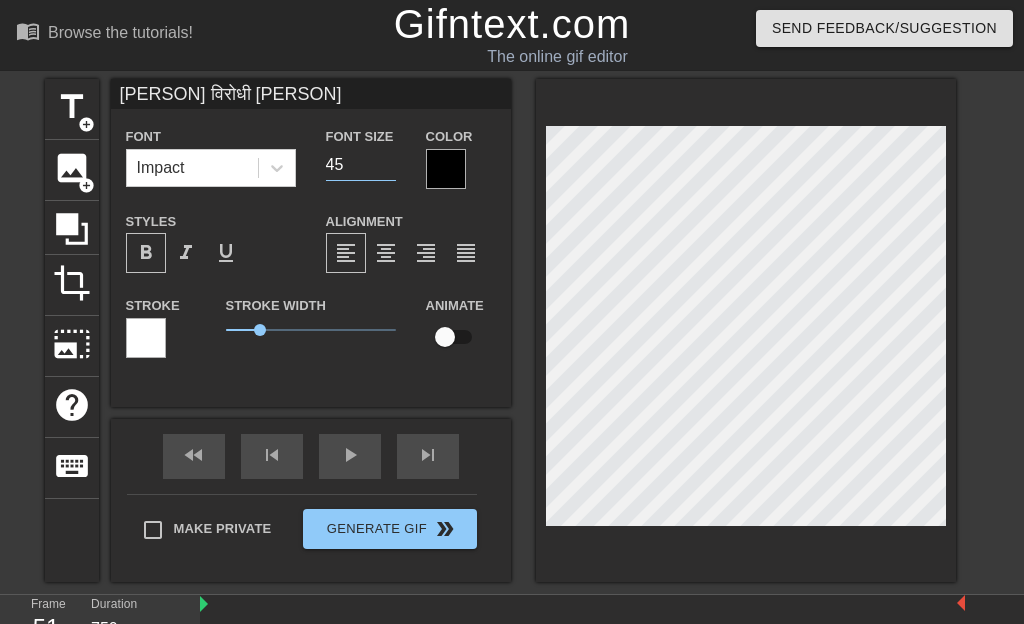 click on "45" at bounding box center [361, 165] 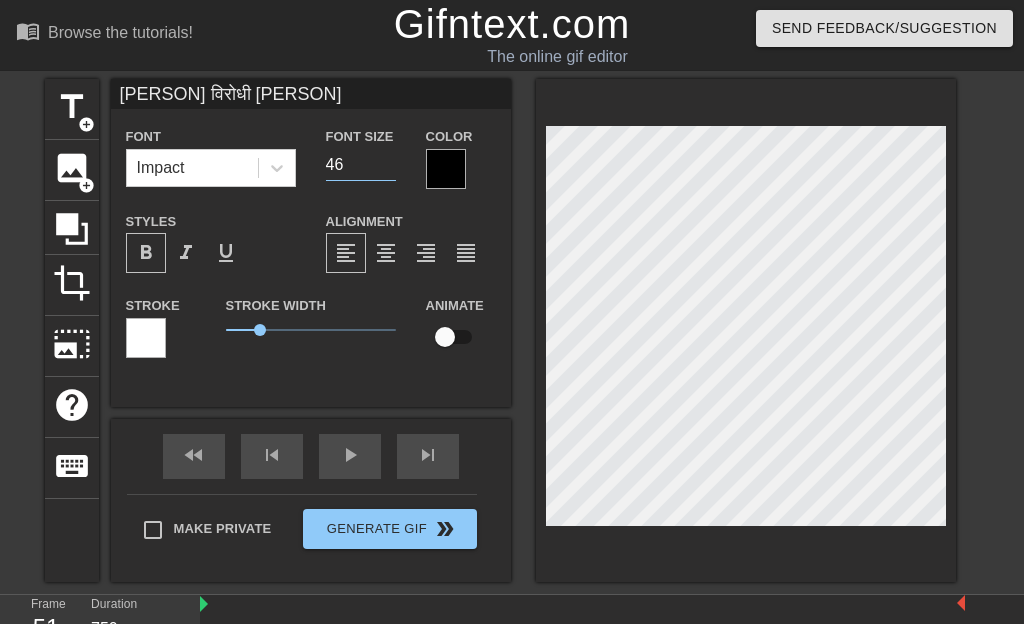 click on "46" at bounding box center (361, 165) 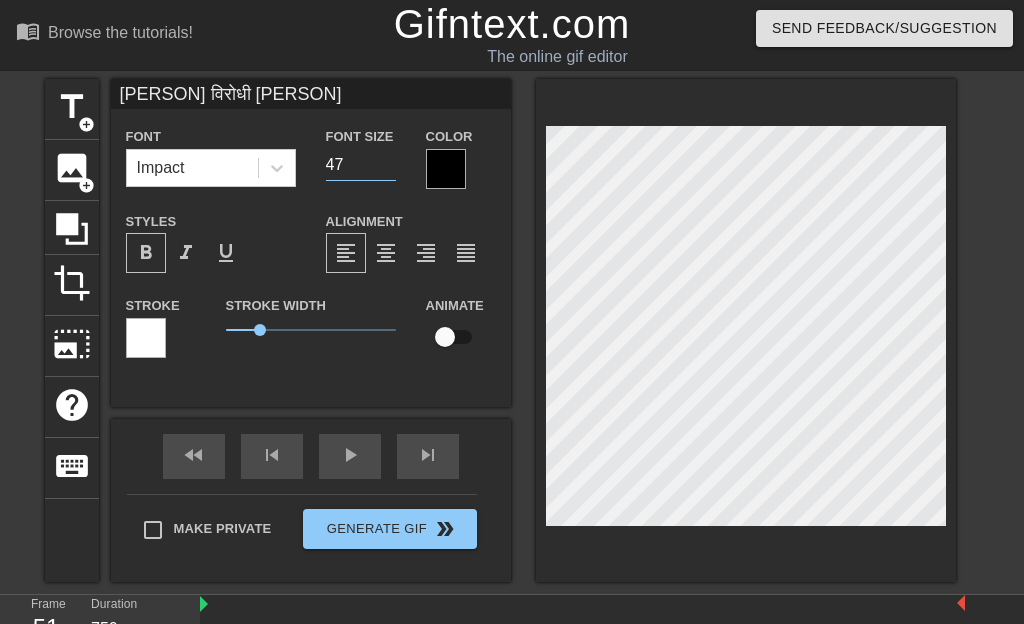 click on "47" at bounding box center [361, 165] 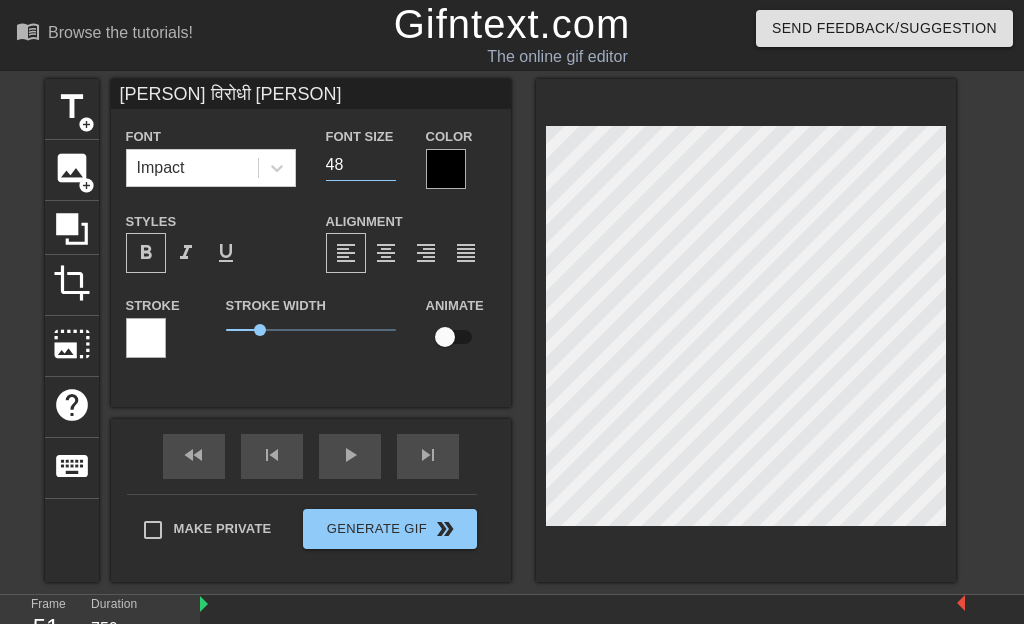 type on "48" 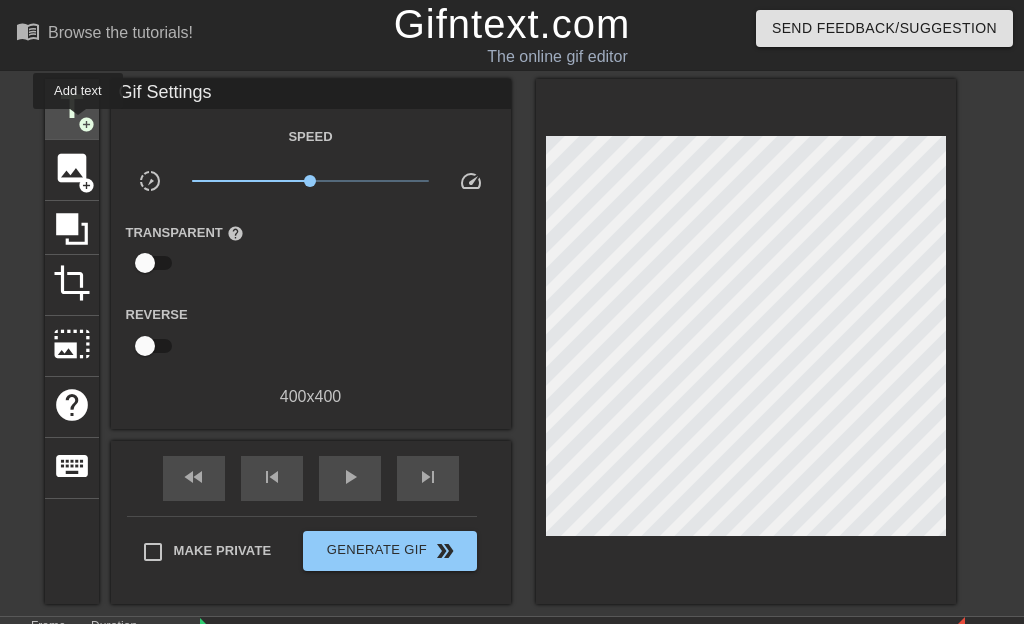 click on "add_circle" at bounding box center [86, 124] 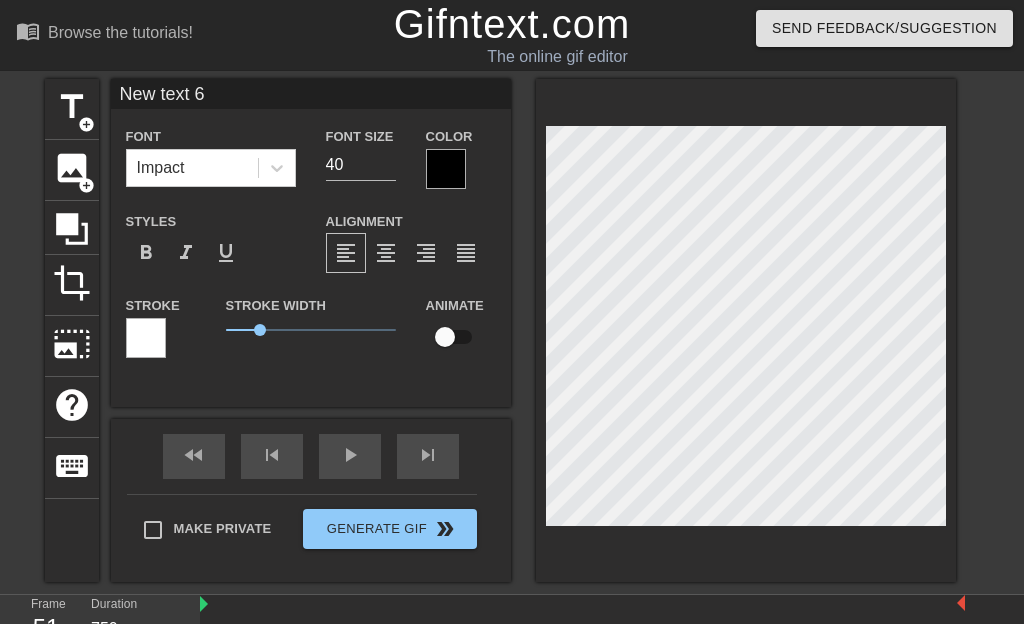 drag, startPoint x: 121, startPoint y: 92, endPoint x: 285, endPoint y: 115, distance: 165.60495 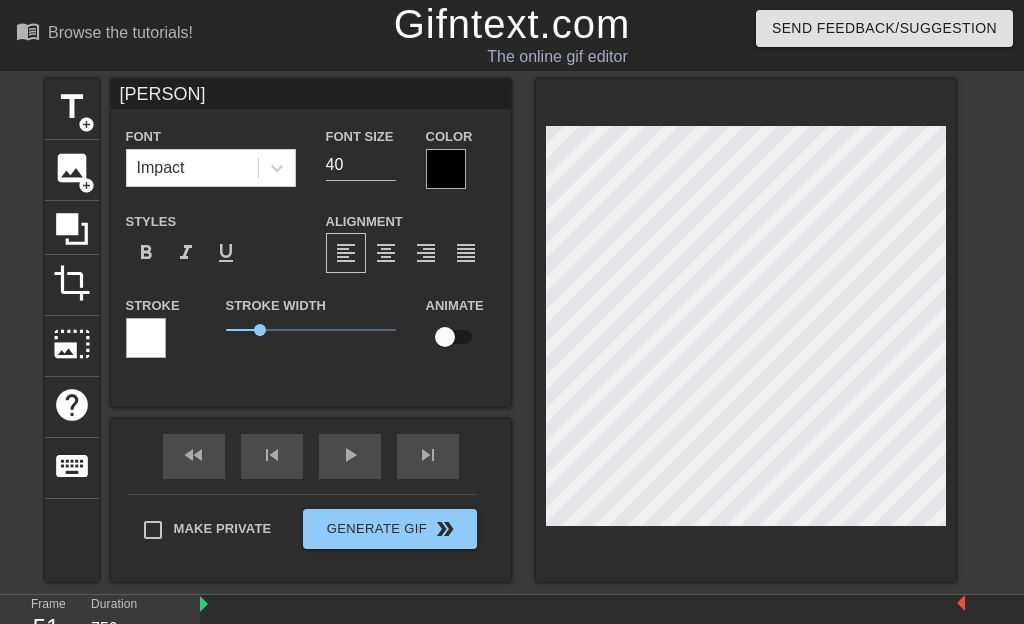 click on "[PERSON]" at bounding box center (311, 94) 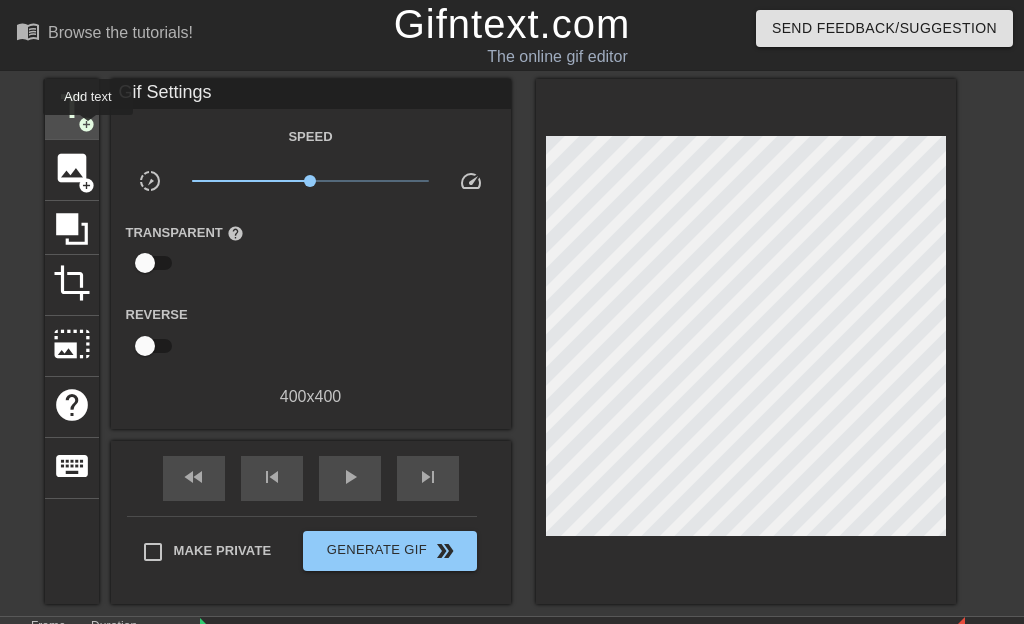 click on "add_circle" at bounding box center (86, 124) 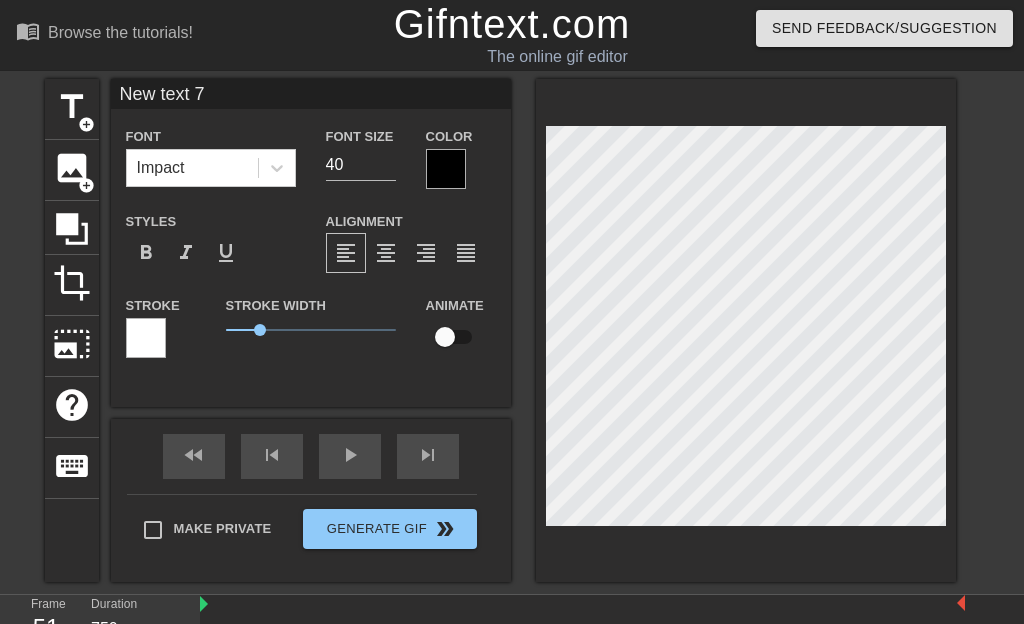 drag, startPoint x: 122, startPoint y: 99, endPoint x: 212, endPoint y: 97, distance: 90.02222 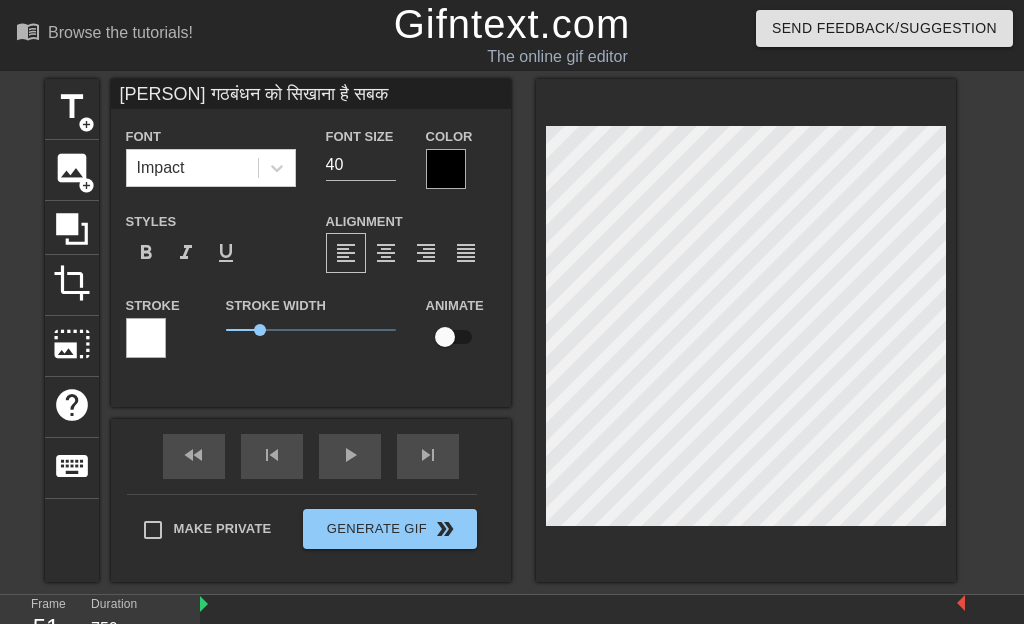 drag, startPoint x: 201, startPoint y: 94, endPoint x: 356, endPoint y: 105, distance: 155.38983 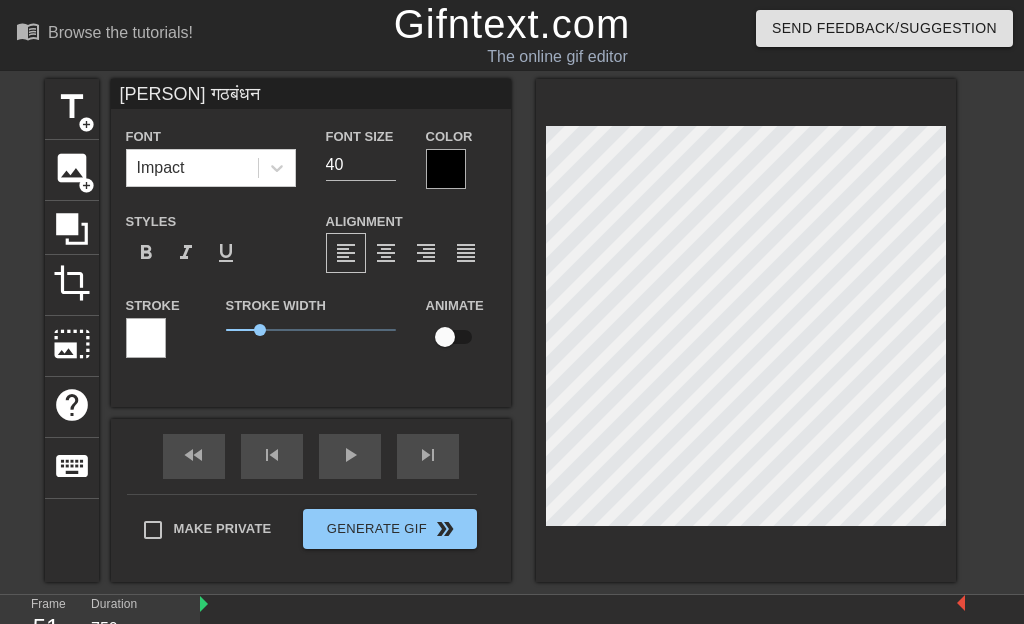 click on "[PERSON] गठबंधन" at bounding box center (311, 94) 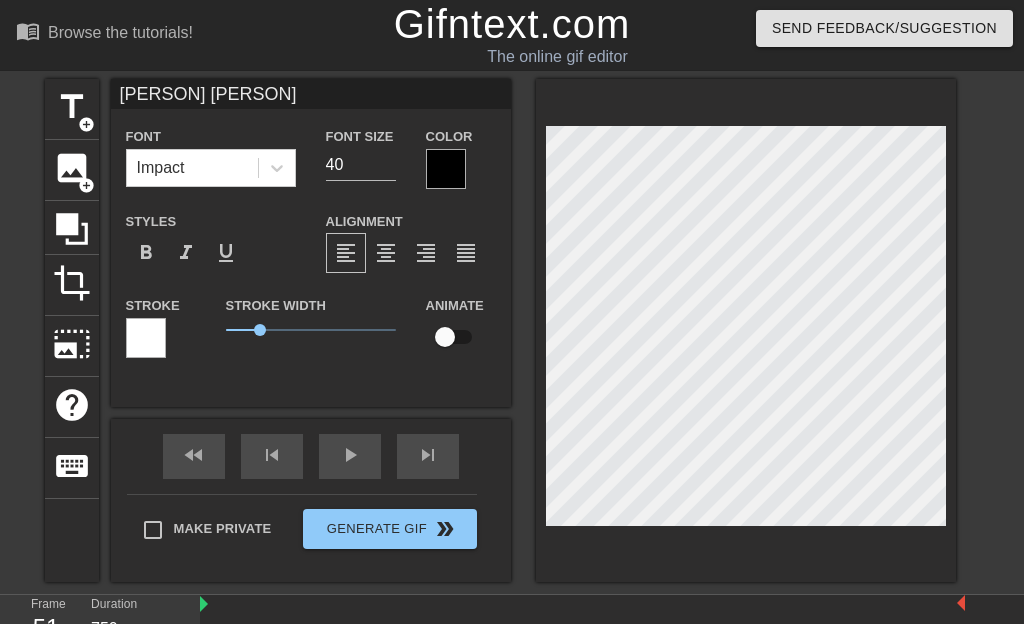 click on "[PERSON] [PERSON]" at bounding box center (311, 94) 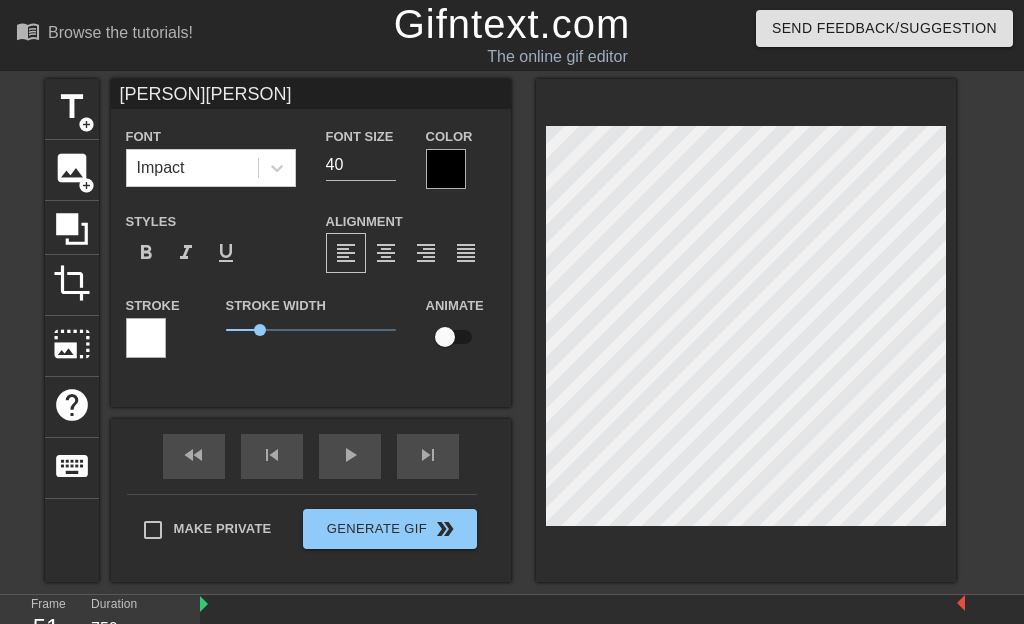 click on "[PERSON][PERSON]" at bounding box center [311, 94] 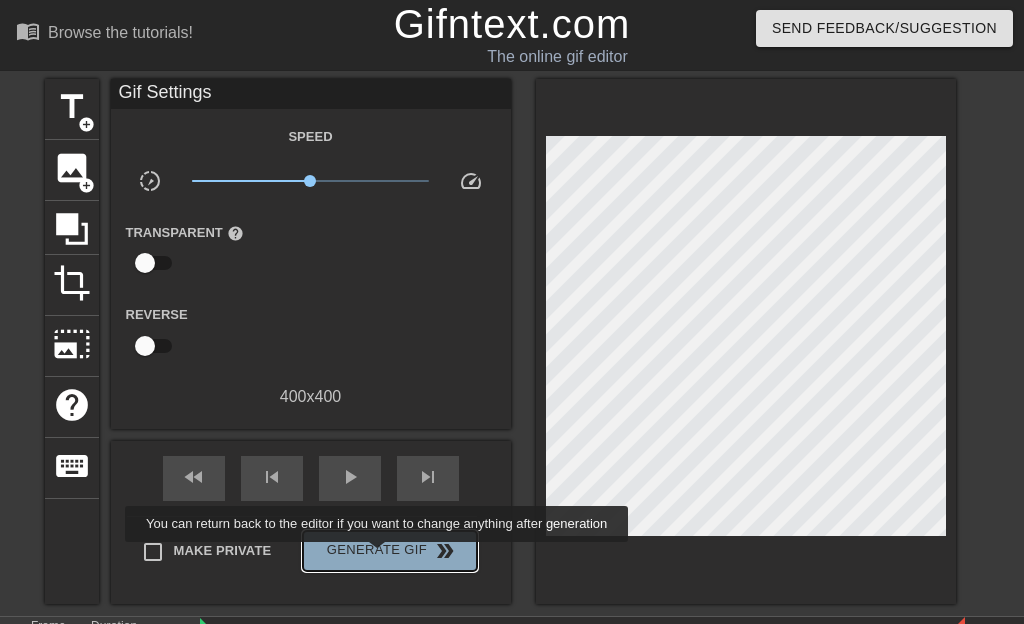 click on "Generate Gif double_arrow" at bounding box center [389, 551] 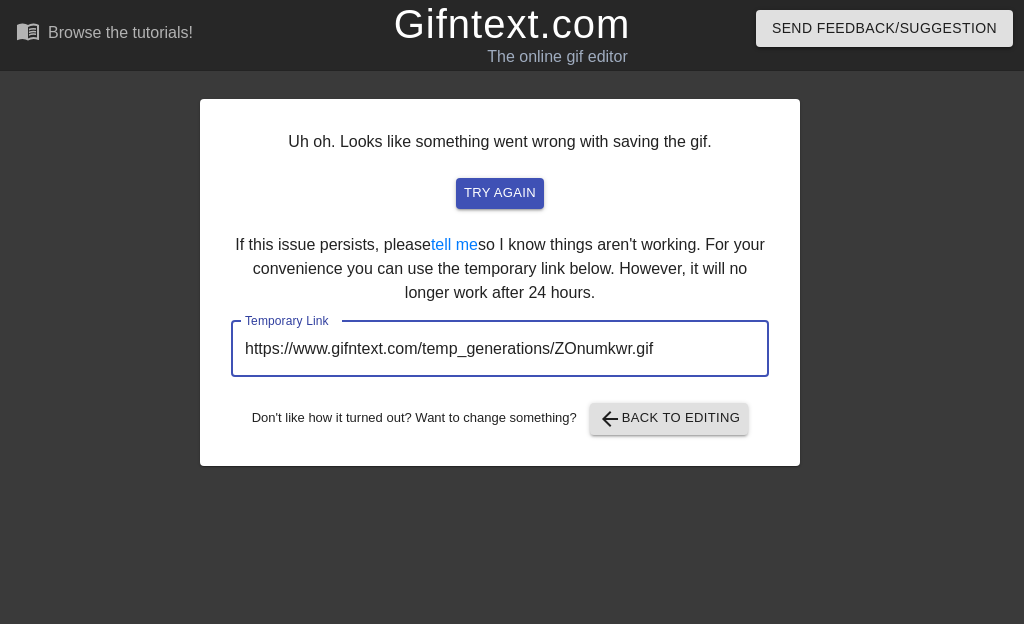 drag, startPoint x: 247, startPoint y: 347, endPoint x: 718, endPoint y: 378, distance: 472.01907 